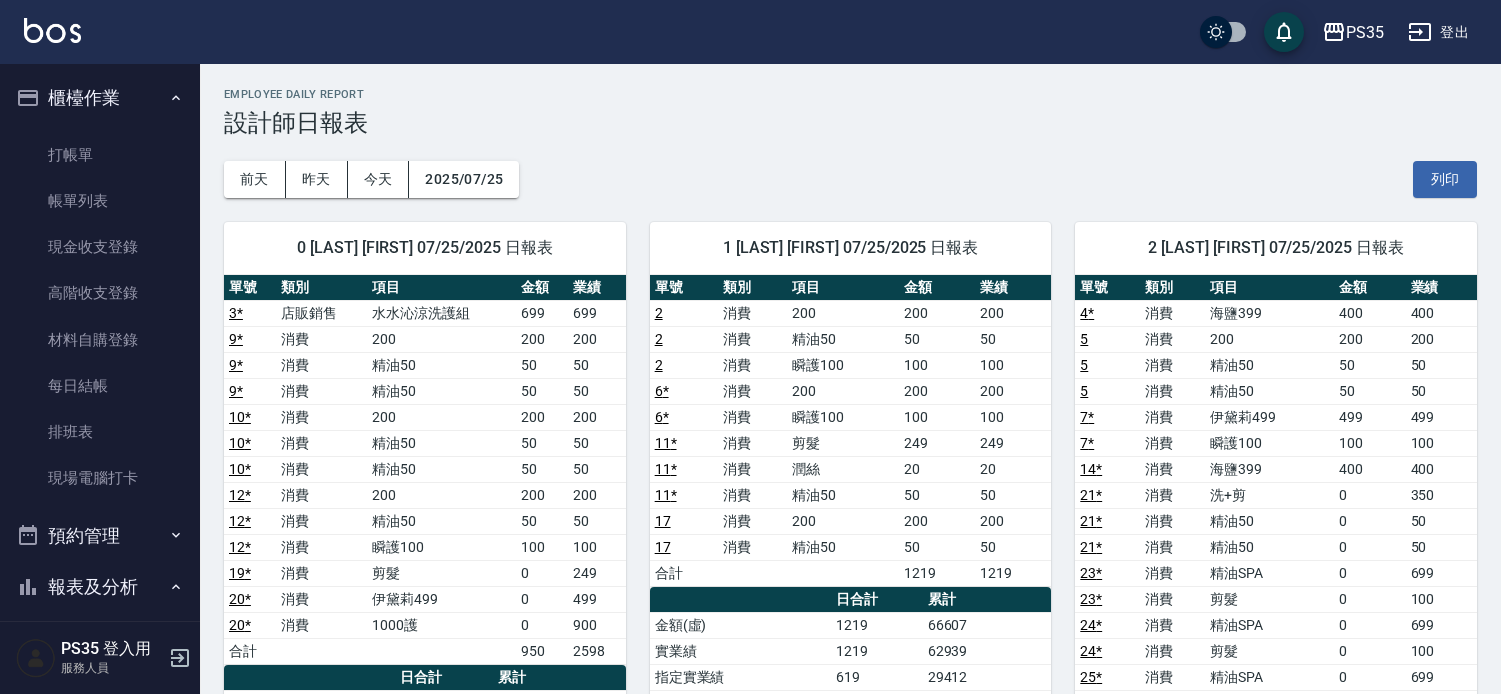 scroll, scrollTop: 0, scrollLeft: 0, axis: both 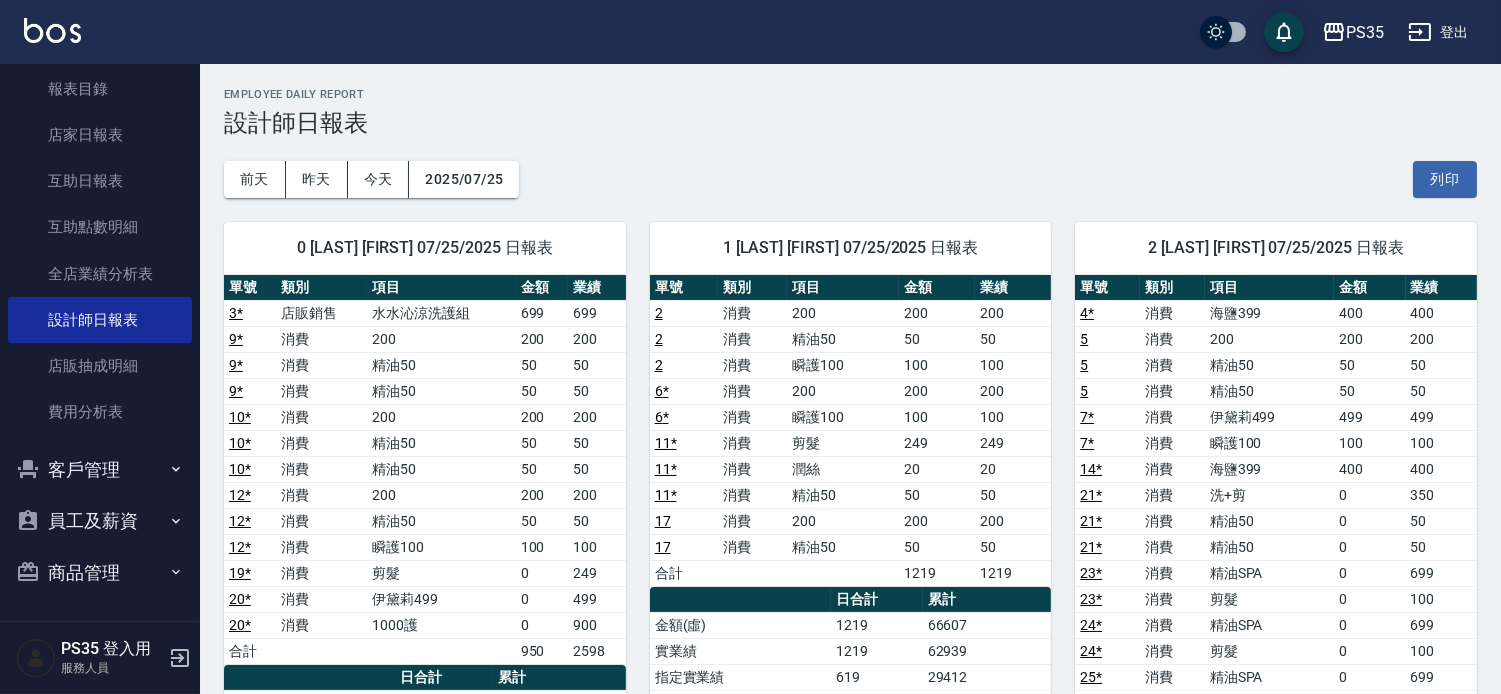 click 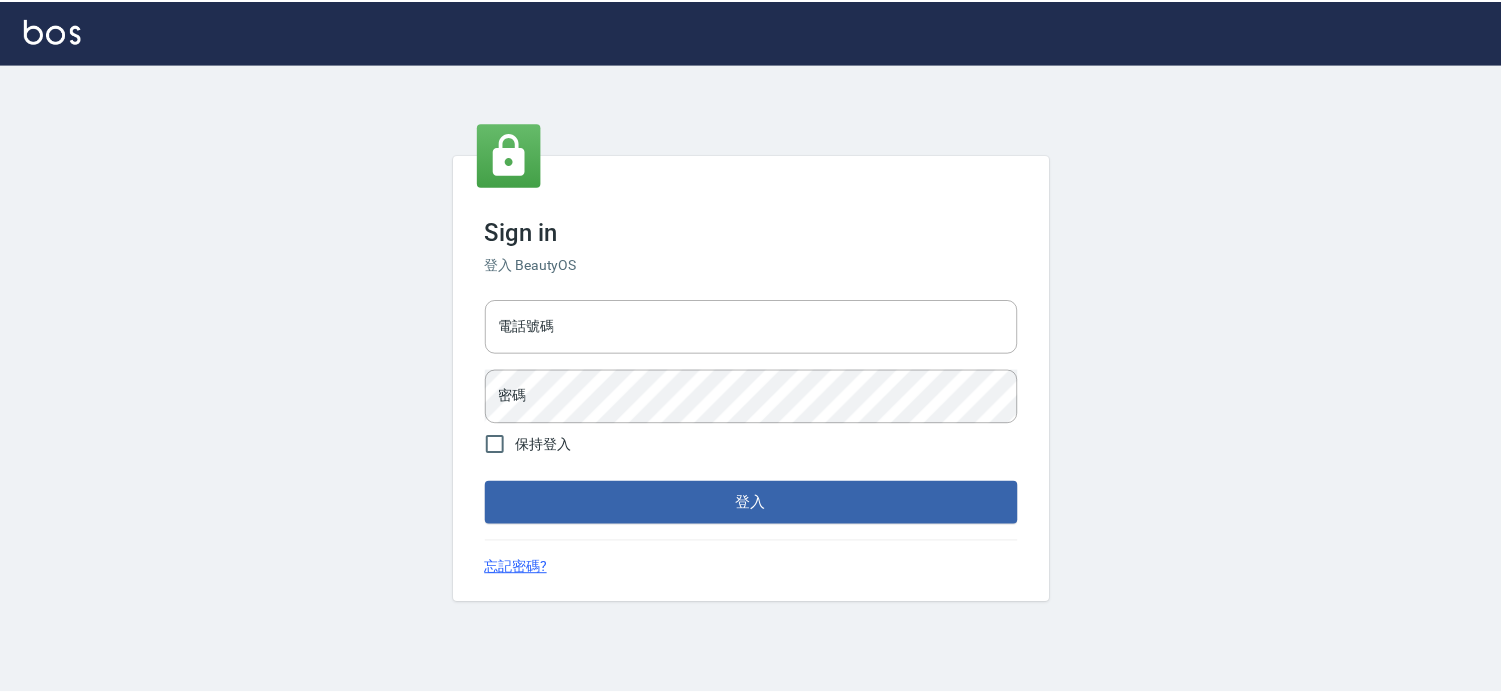 scroll, scrollTop: 0, scrollLeft: 0, axis: both 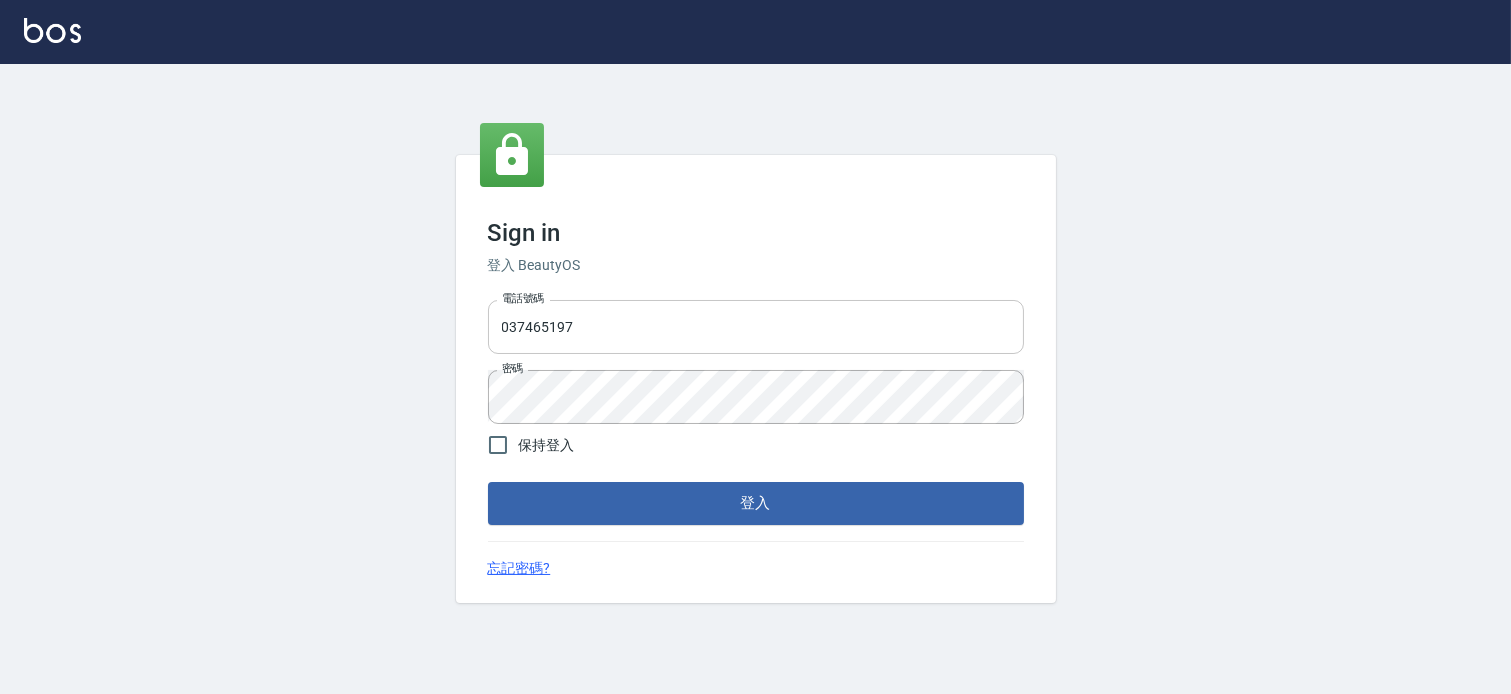 click on "037465197" at bounding box center [756, 327] 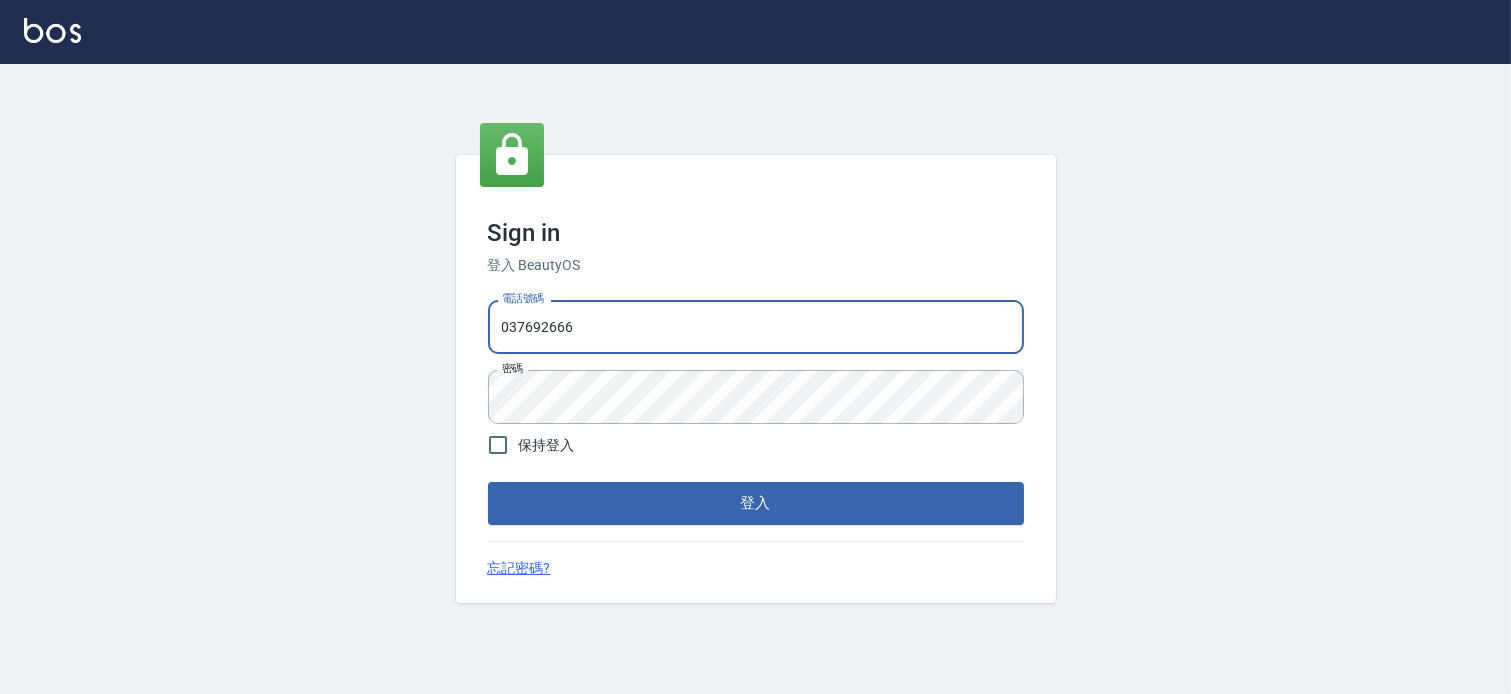 type on "037692666" 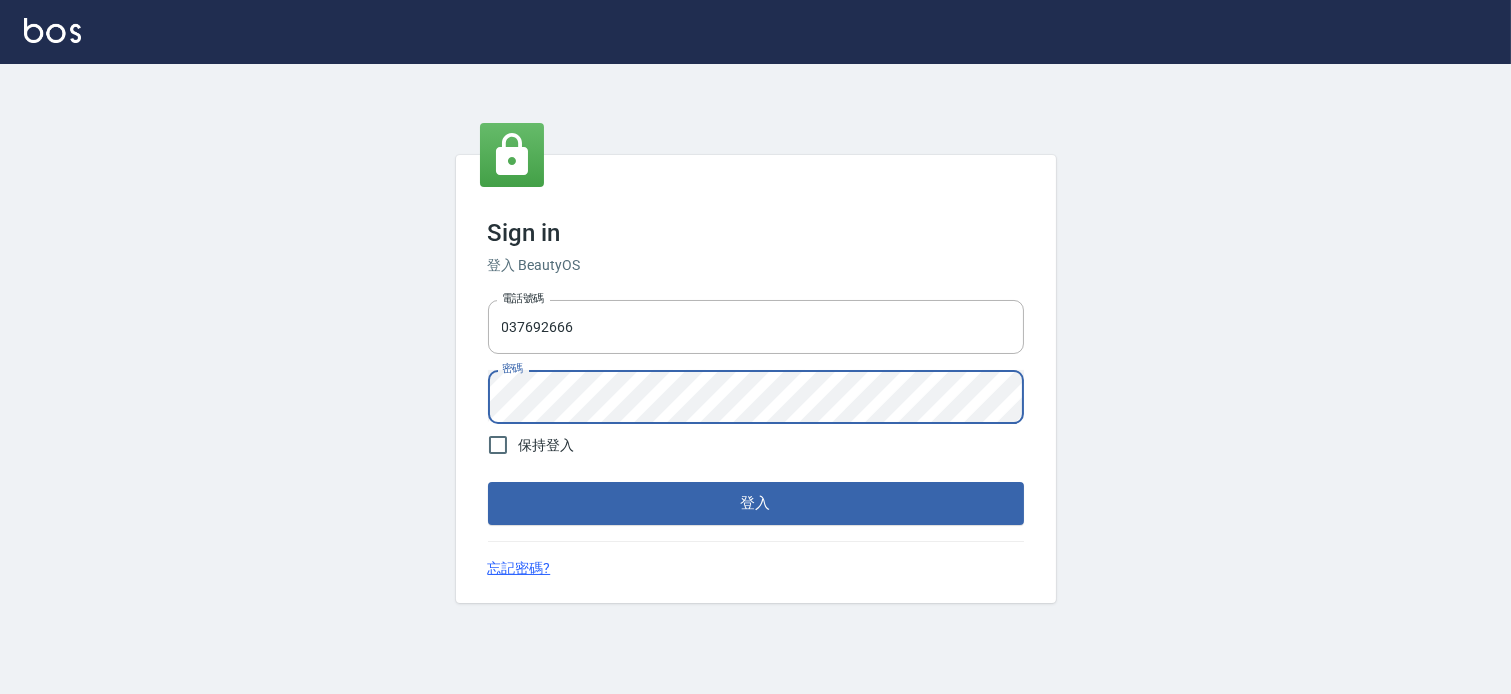 click on "登入" at bounding box center (756, 503) 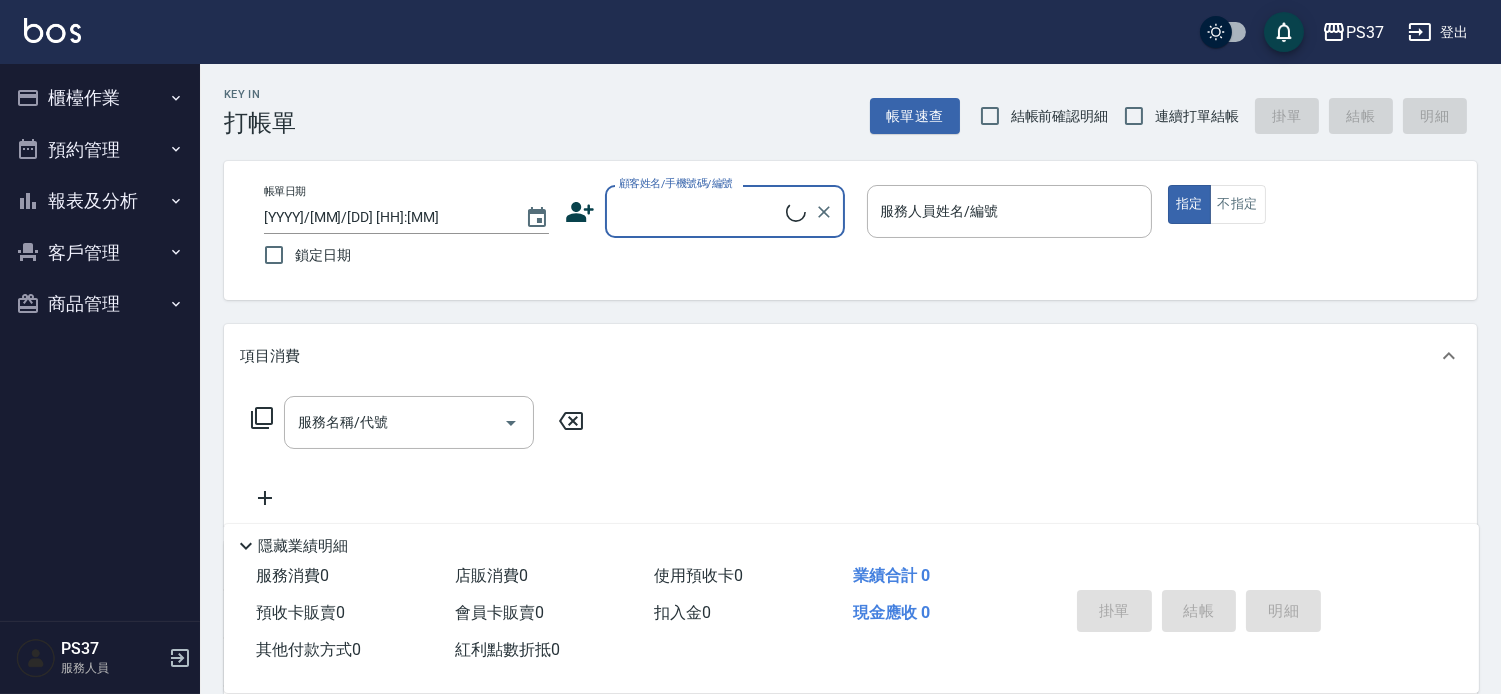click on "報表及分析" at bounding box center (100, 201) 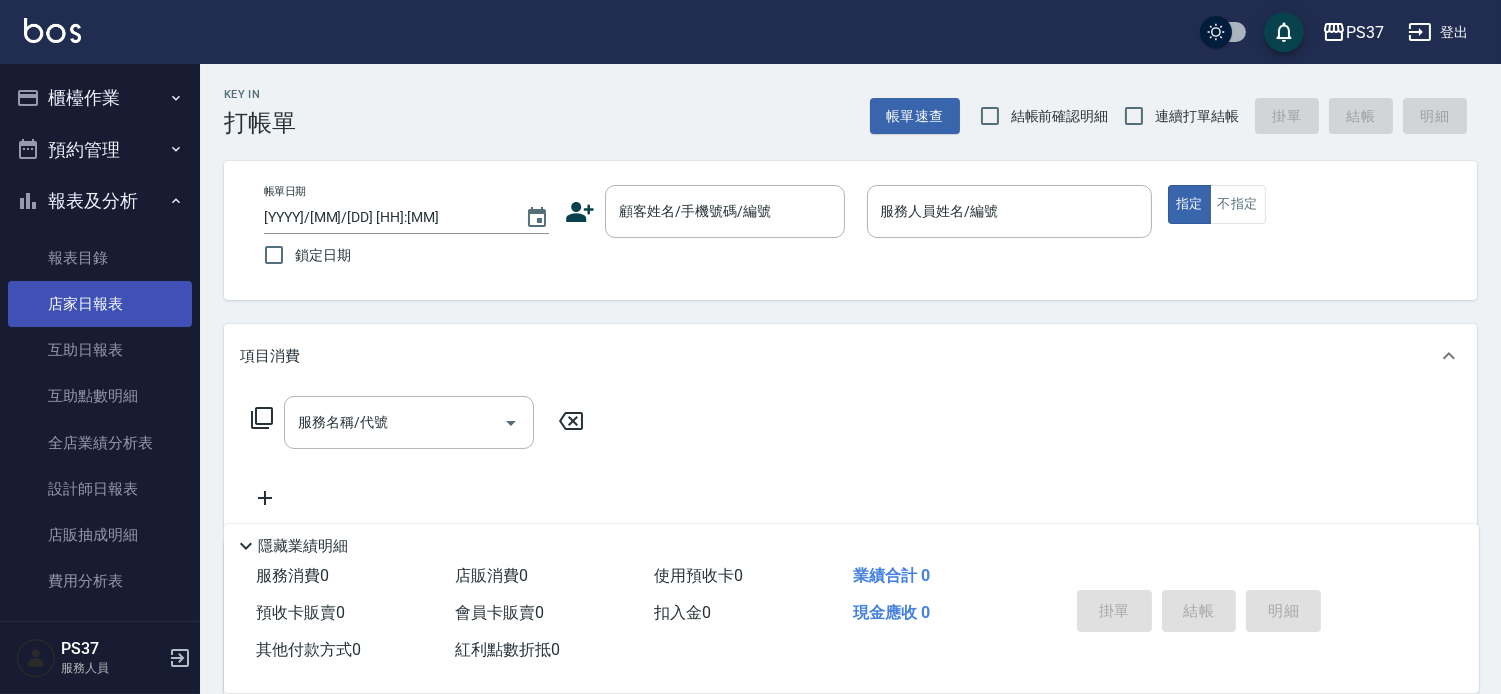 click on "店家日報表" at bounding box center (100, 304) 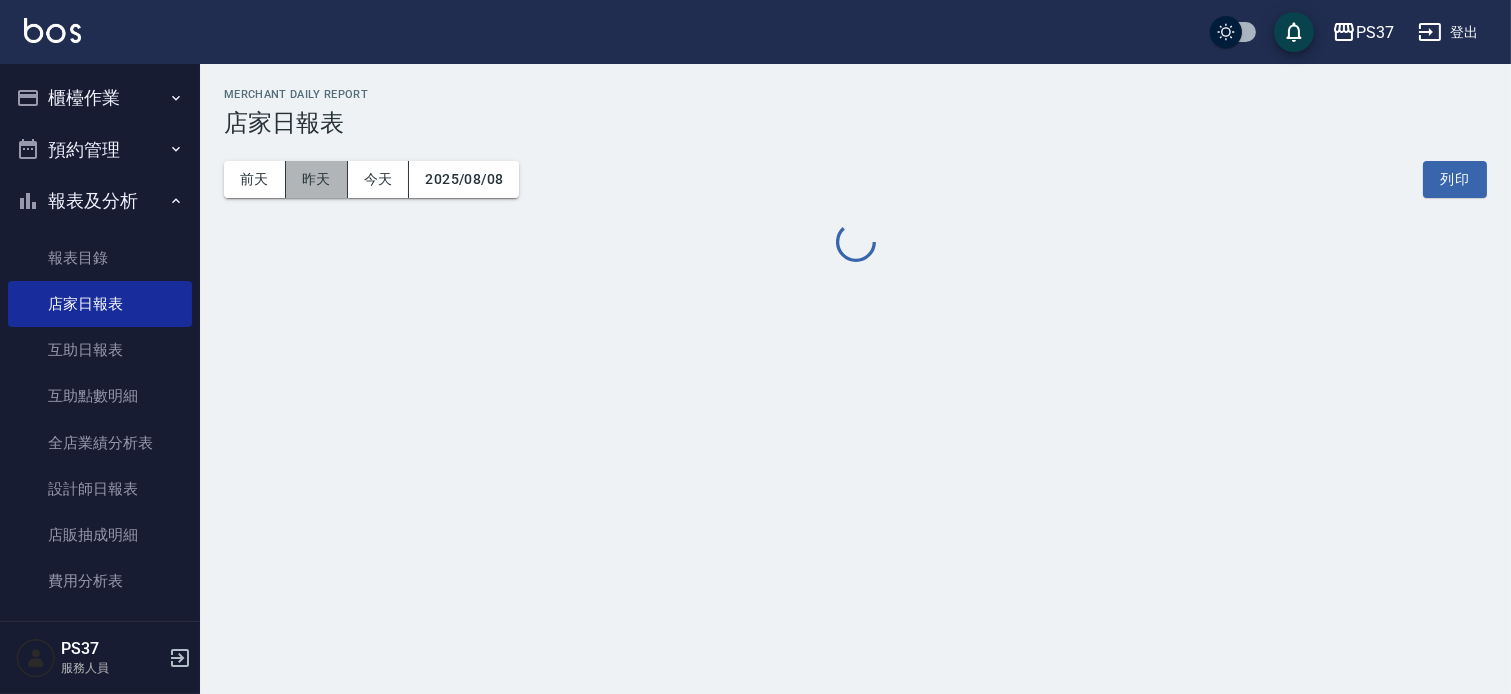 click on "昨天" at bounding box center [317, 179] 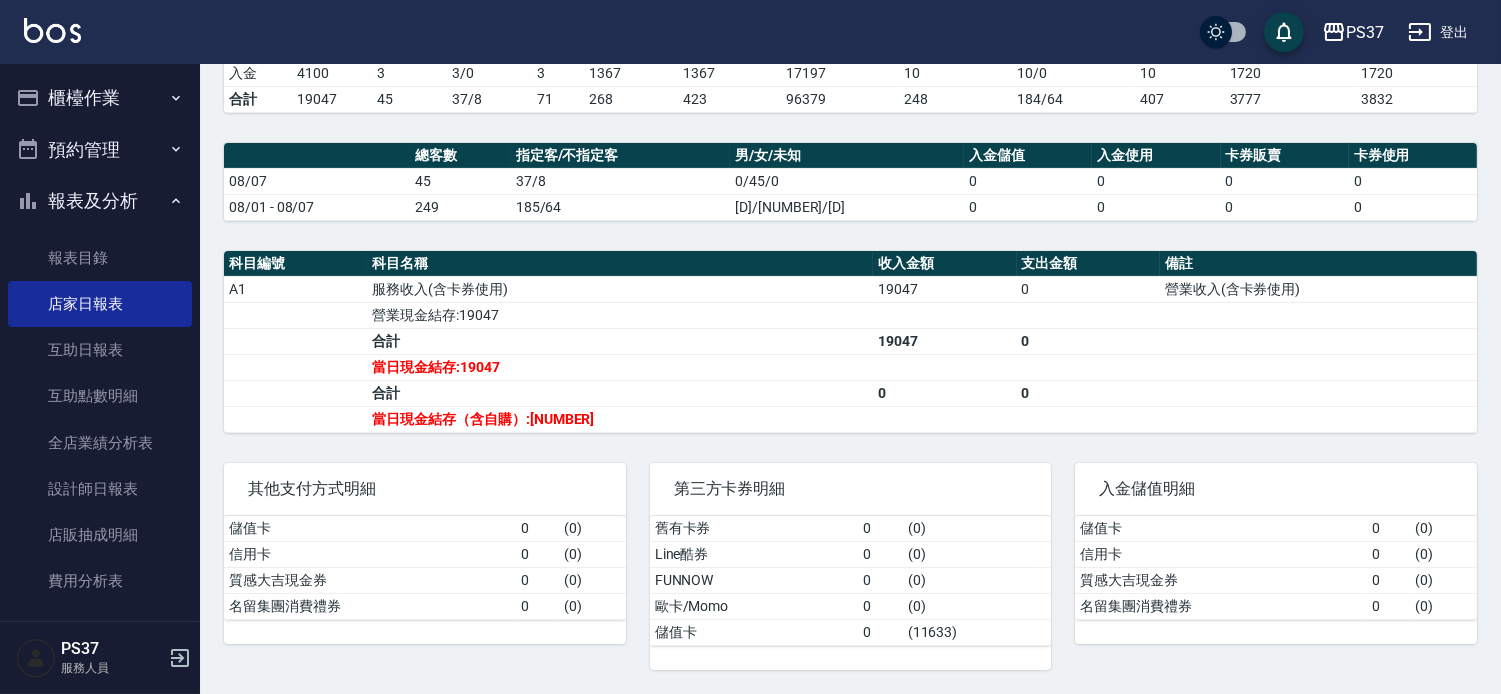 scroll, scrollTop: 492, scrollLeft: 0, axis: vertical 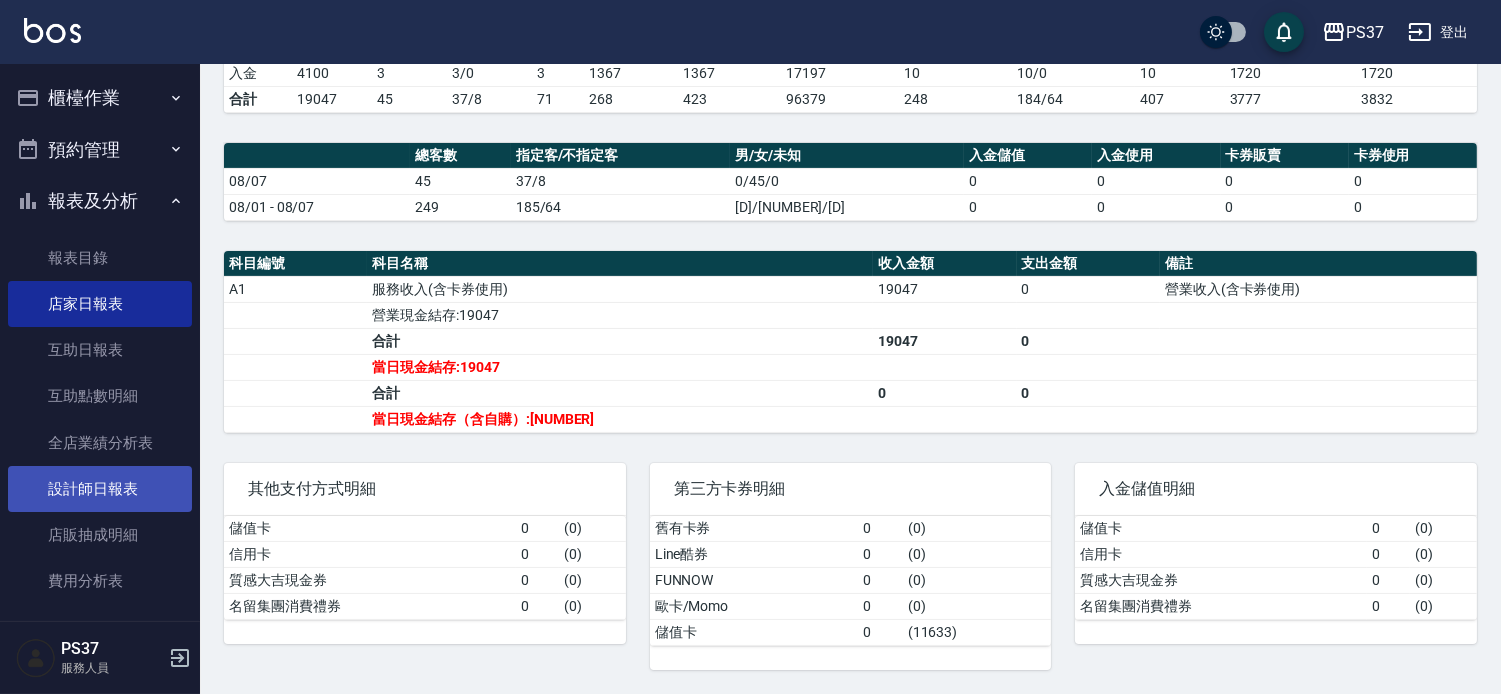 click on "設計師日報表" at bounding box center (100, 489) 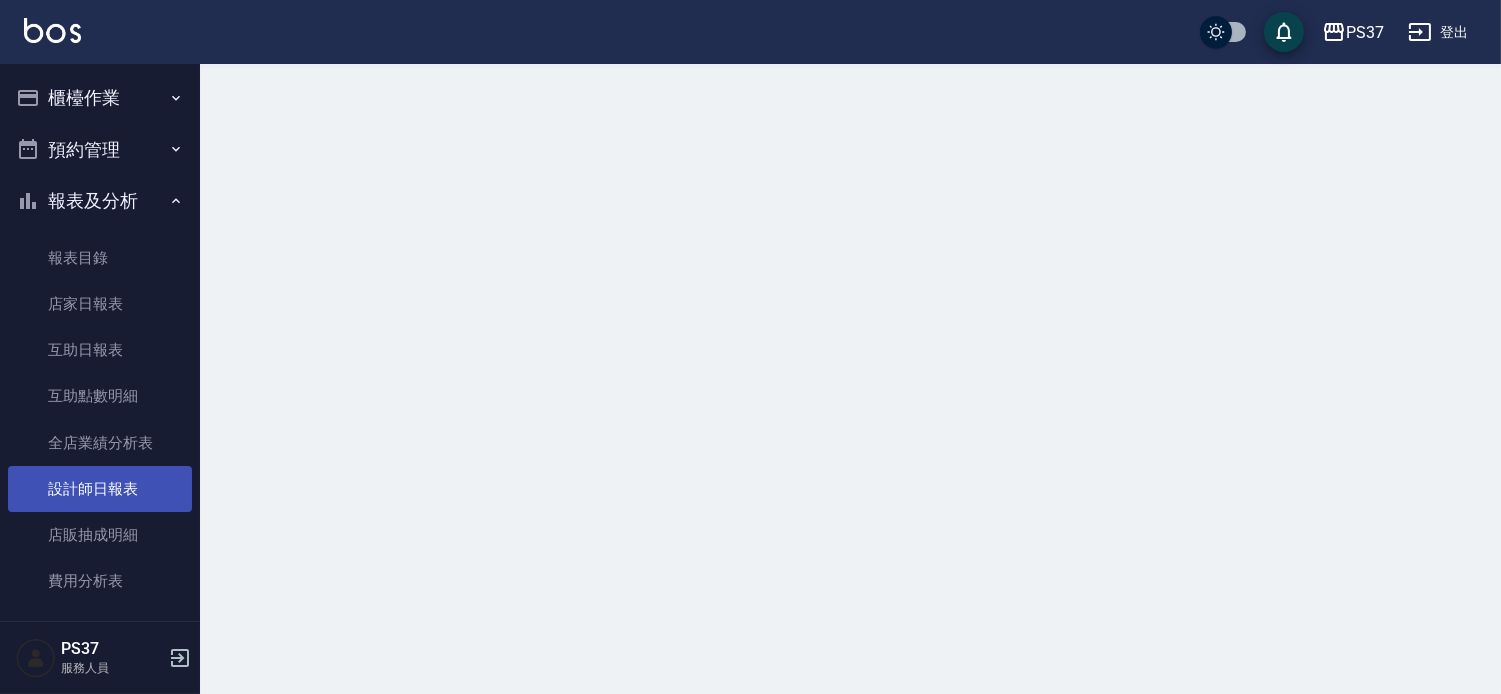 scroll, scrollTop: 0, scrollLeft: 0, axis: both 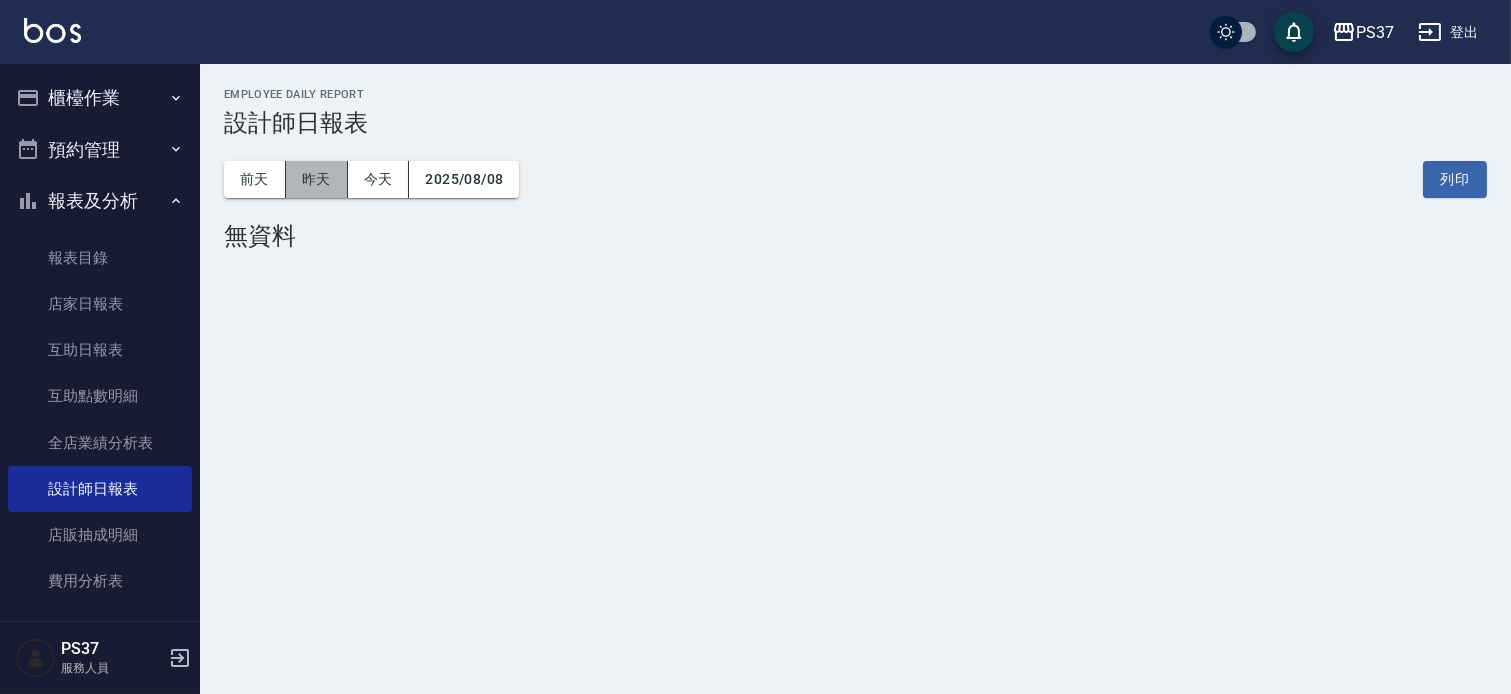 click on "昨天" at bounding box center [317, 179] 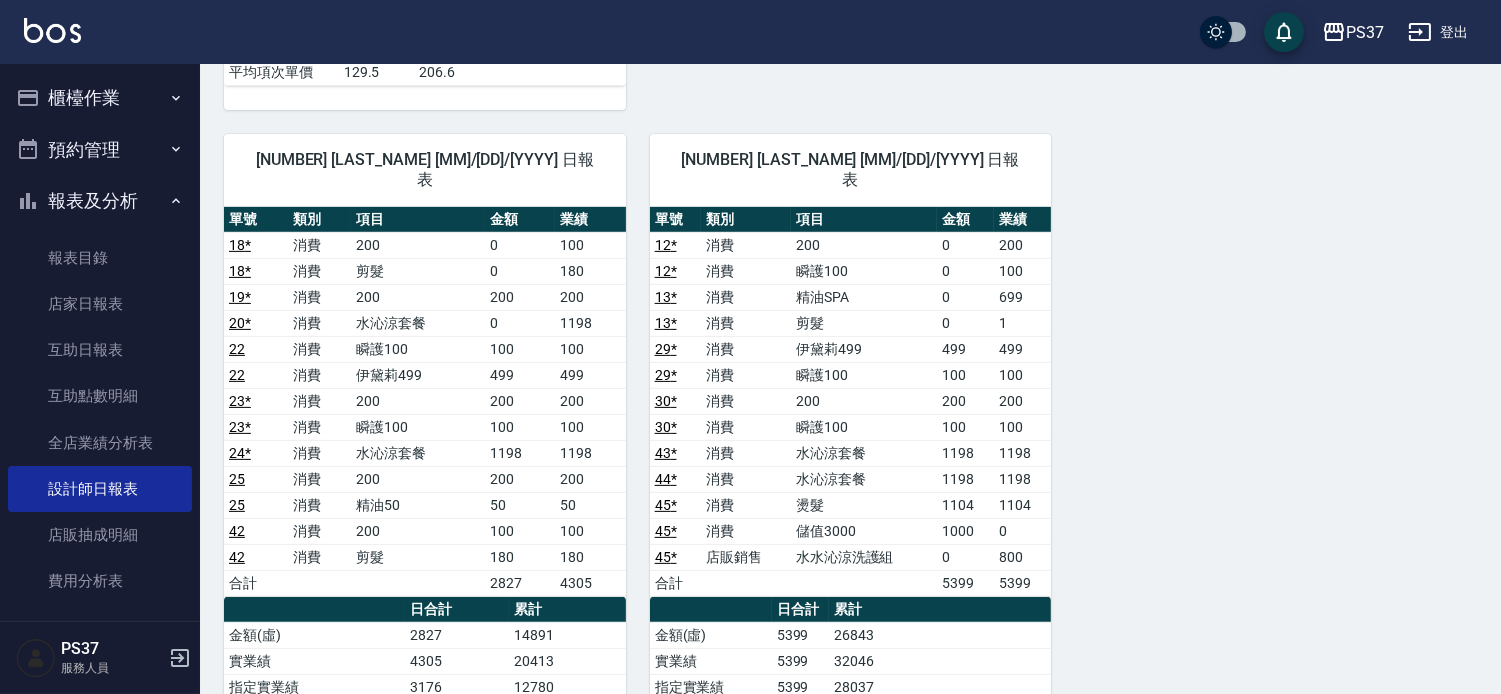 scroll, scrollTop: 1333, scrollLeft: 0, axis: vertical 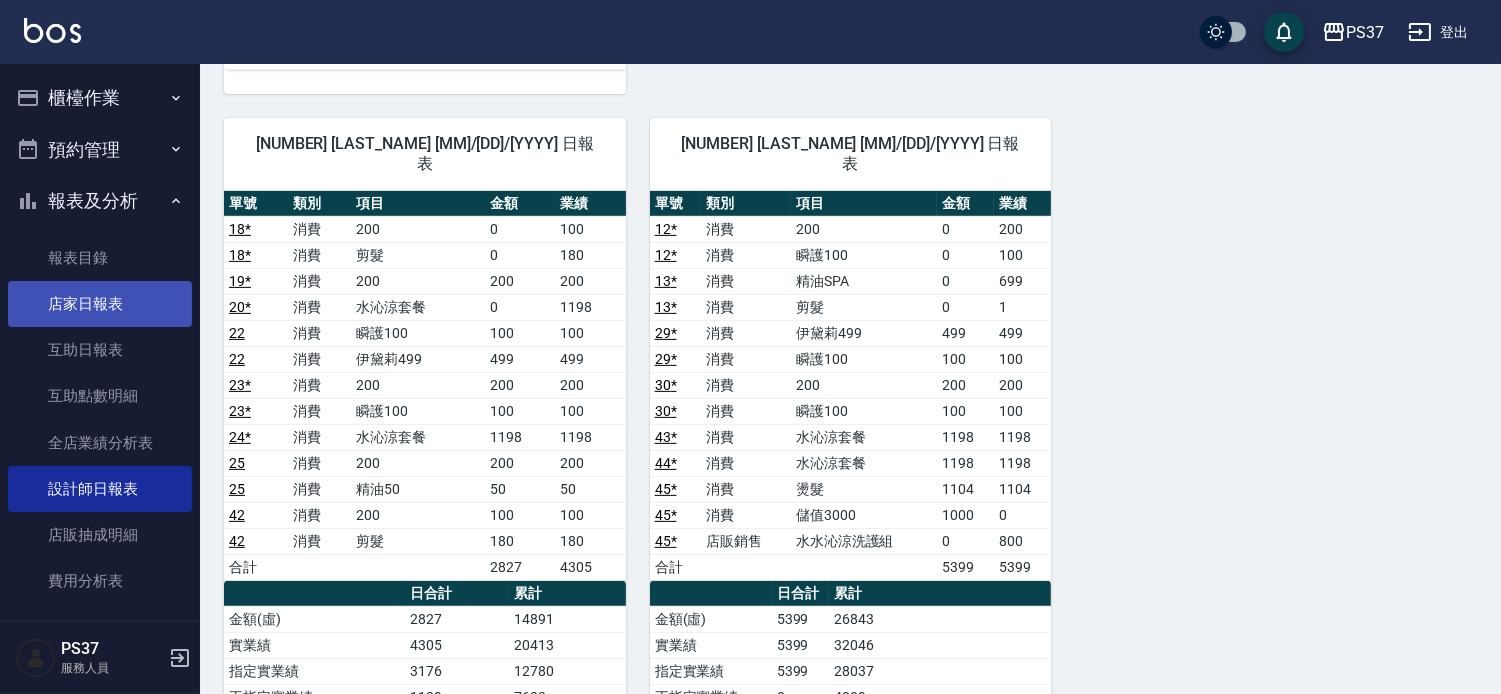 click on "店家日報表" at bounding box center [100, 304] 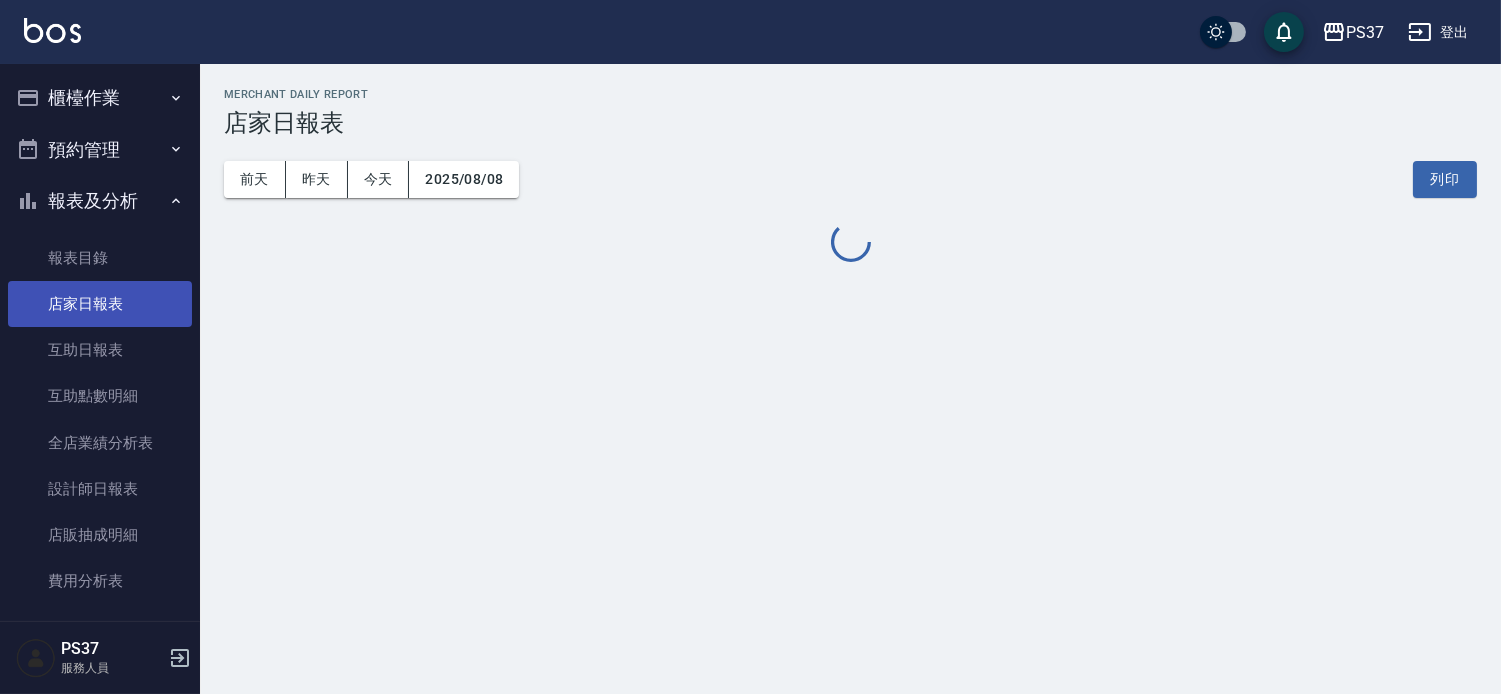 scroll, scrollTop: 0, scrollLeft: 0, axis: both 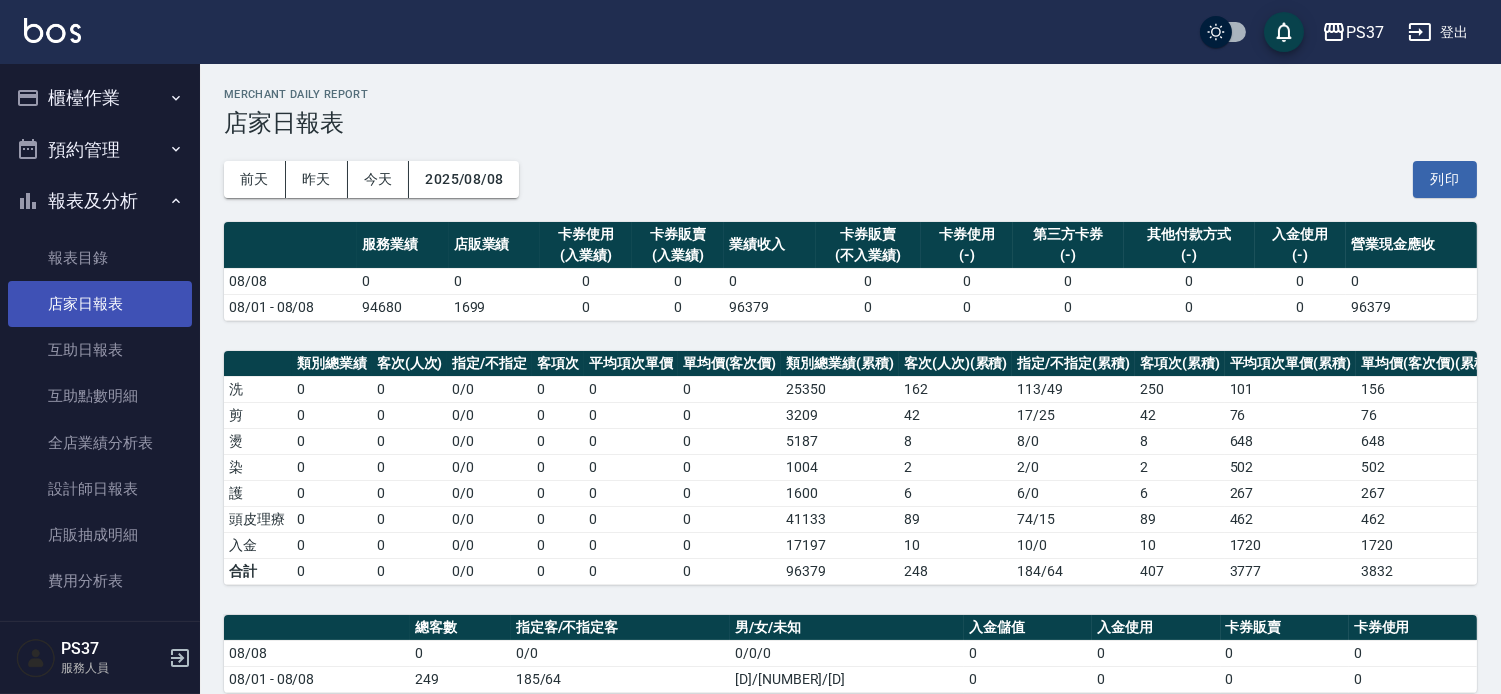 click on "店家日報表" at bounding box center (100, 304) 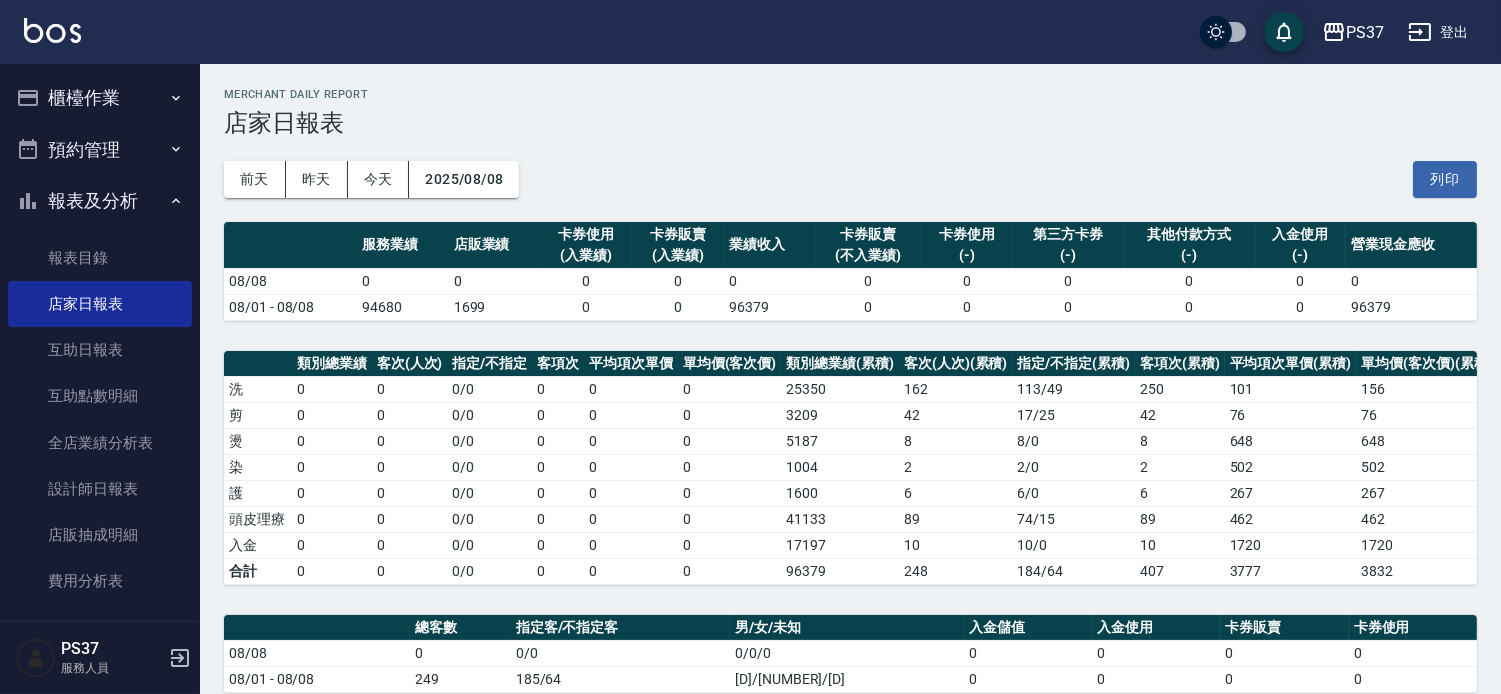 click on "櫃檯作業" at bounding box center [100, 98] 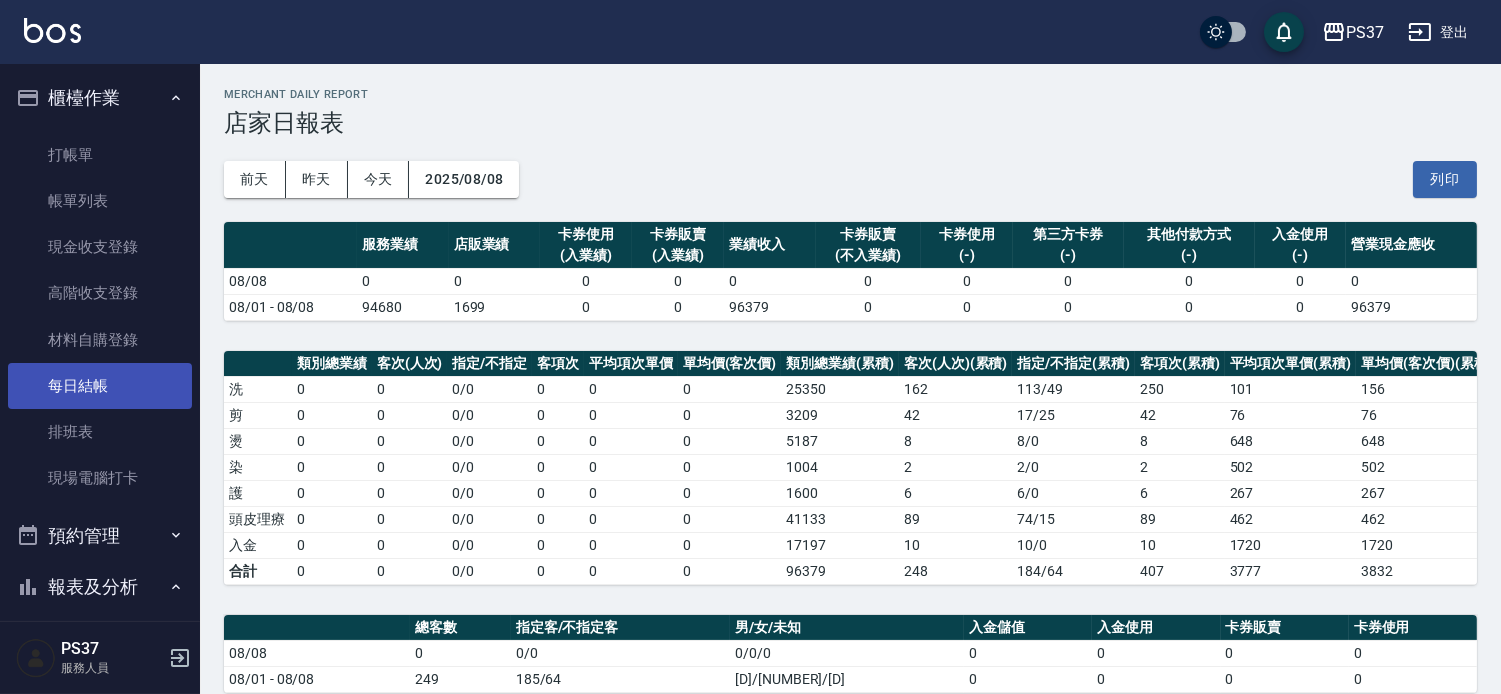 click on "每日結帳" at bounding box center (100, 386) 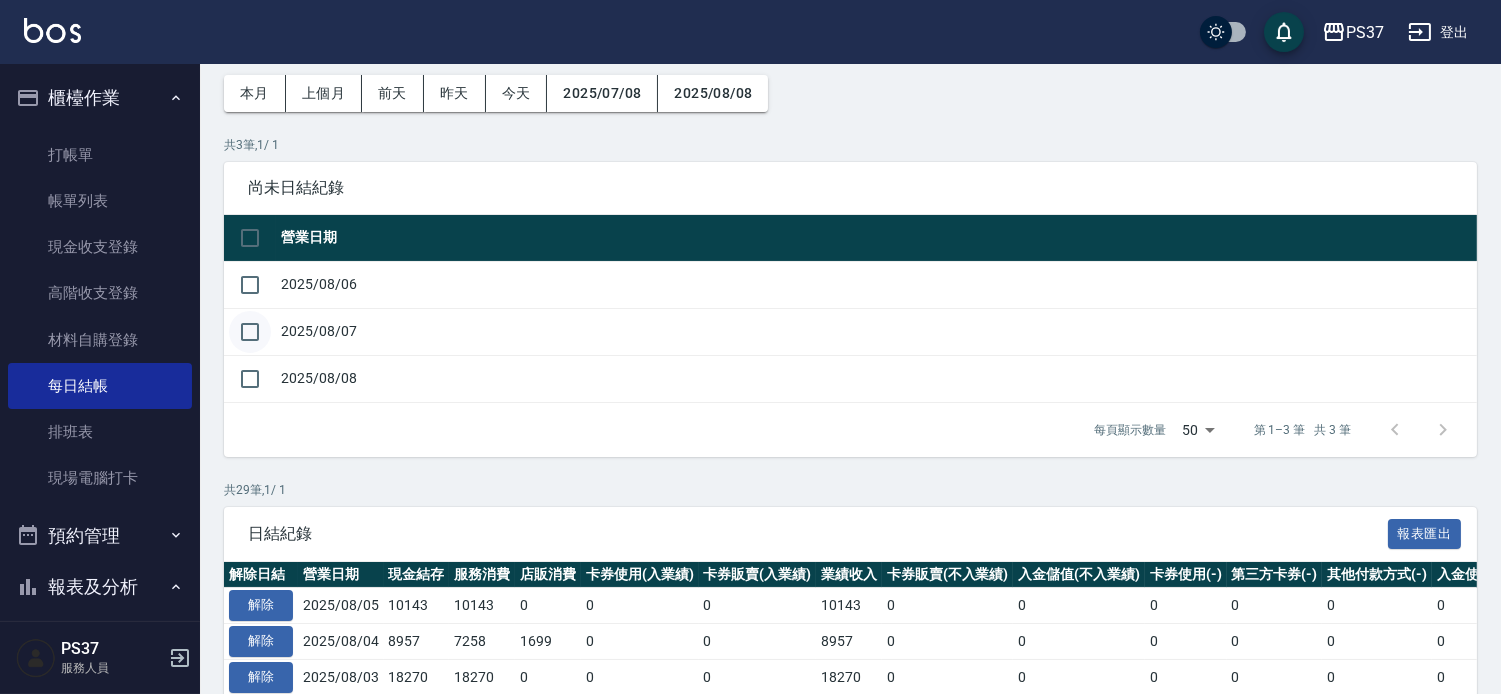 scroll, scrollTop: 0, scrollLeft: 0, axis: both 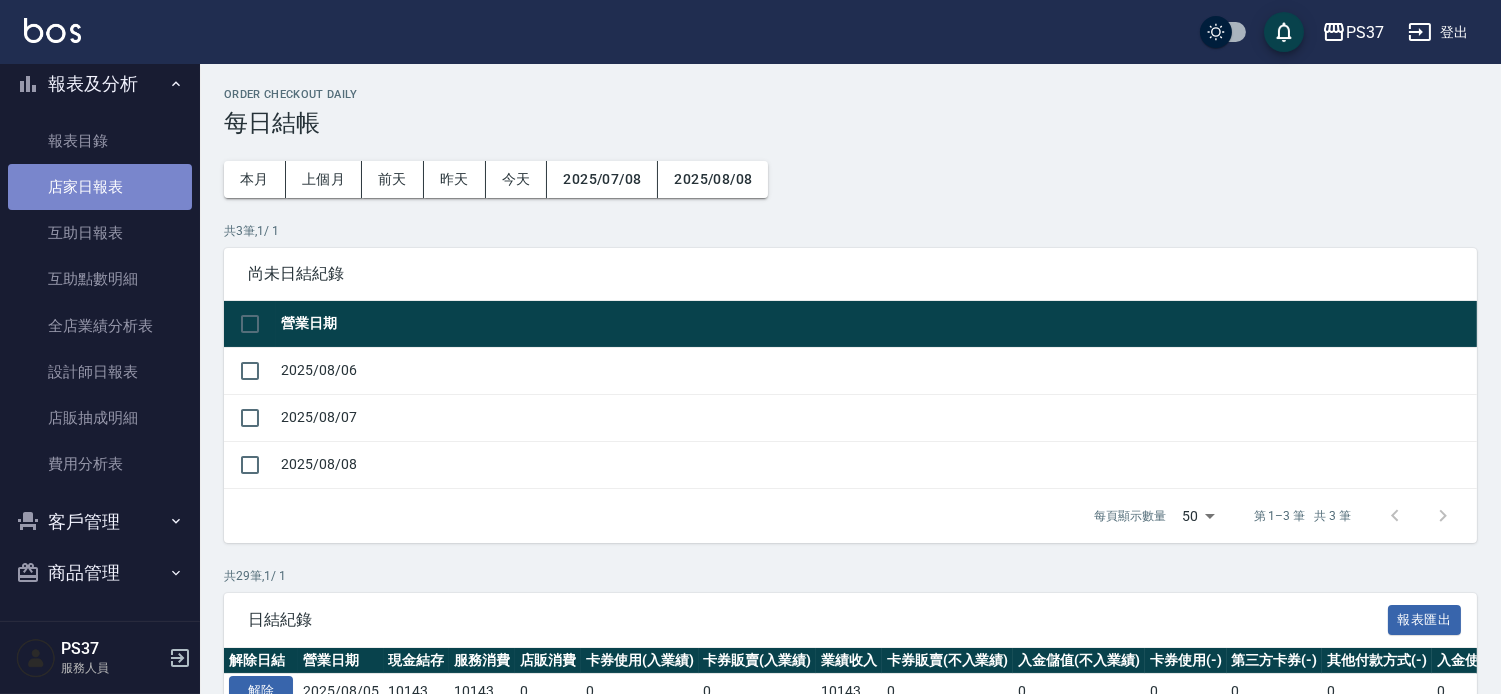 click on "店家日報表" at bounding box center [100, 187] 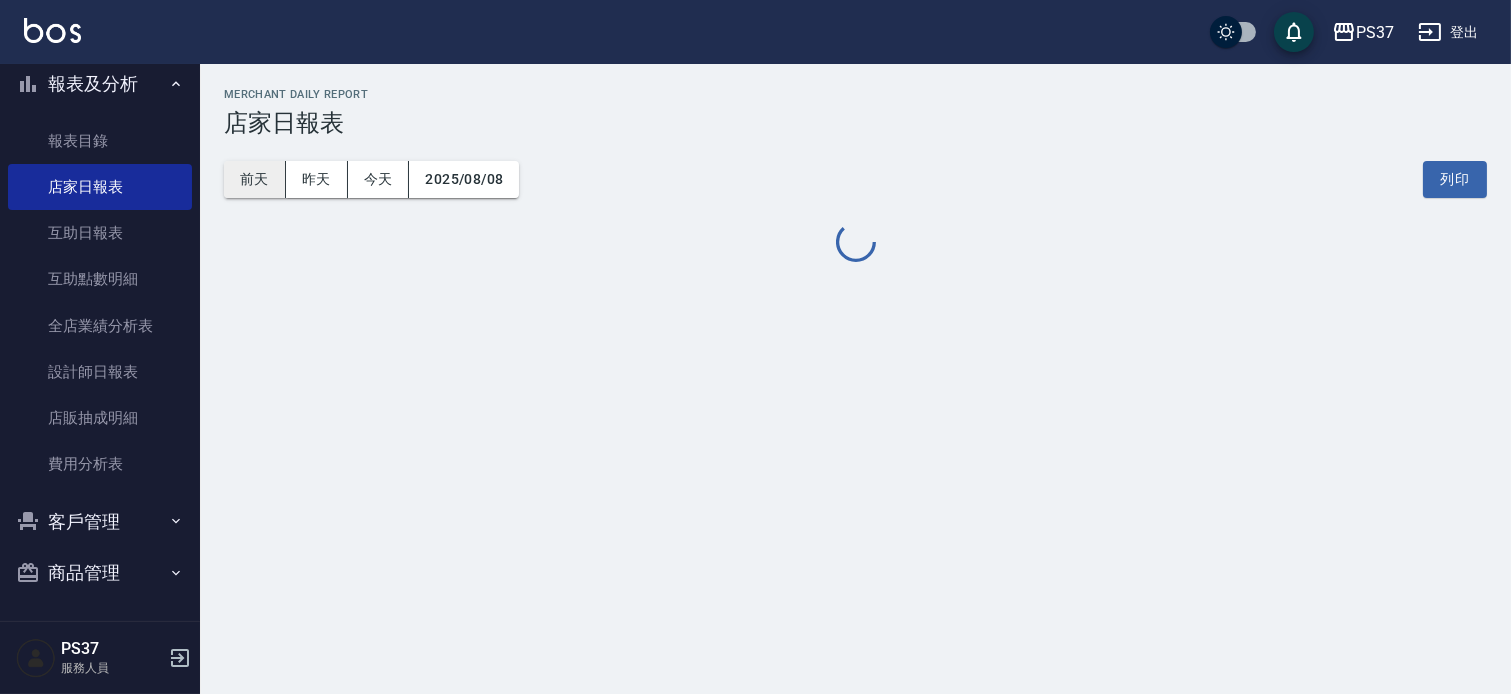 click on "前天" at bounding box center [255, 179] 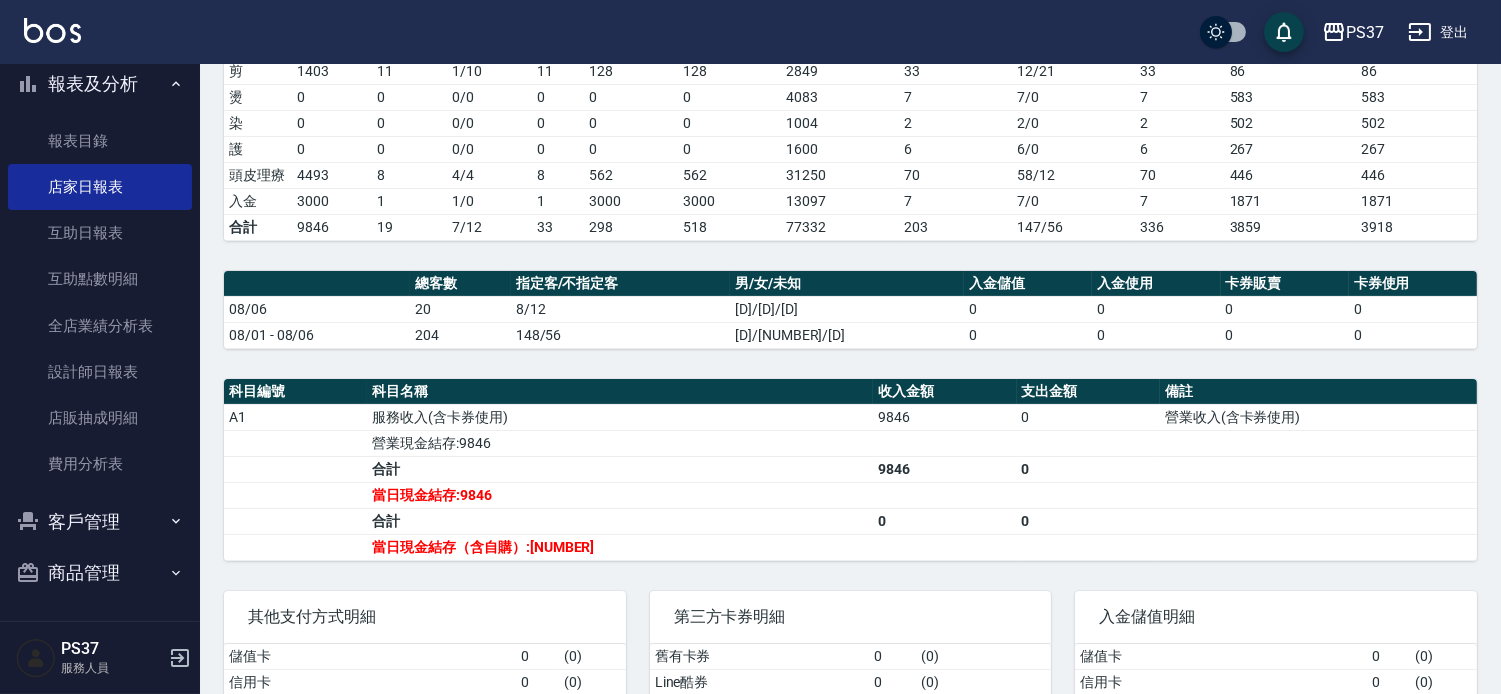 scroll, scrollTop: 0, scrollLeft: 0, axis: both 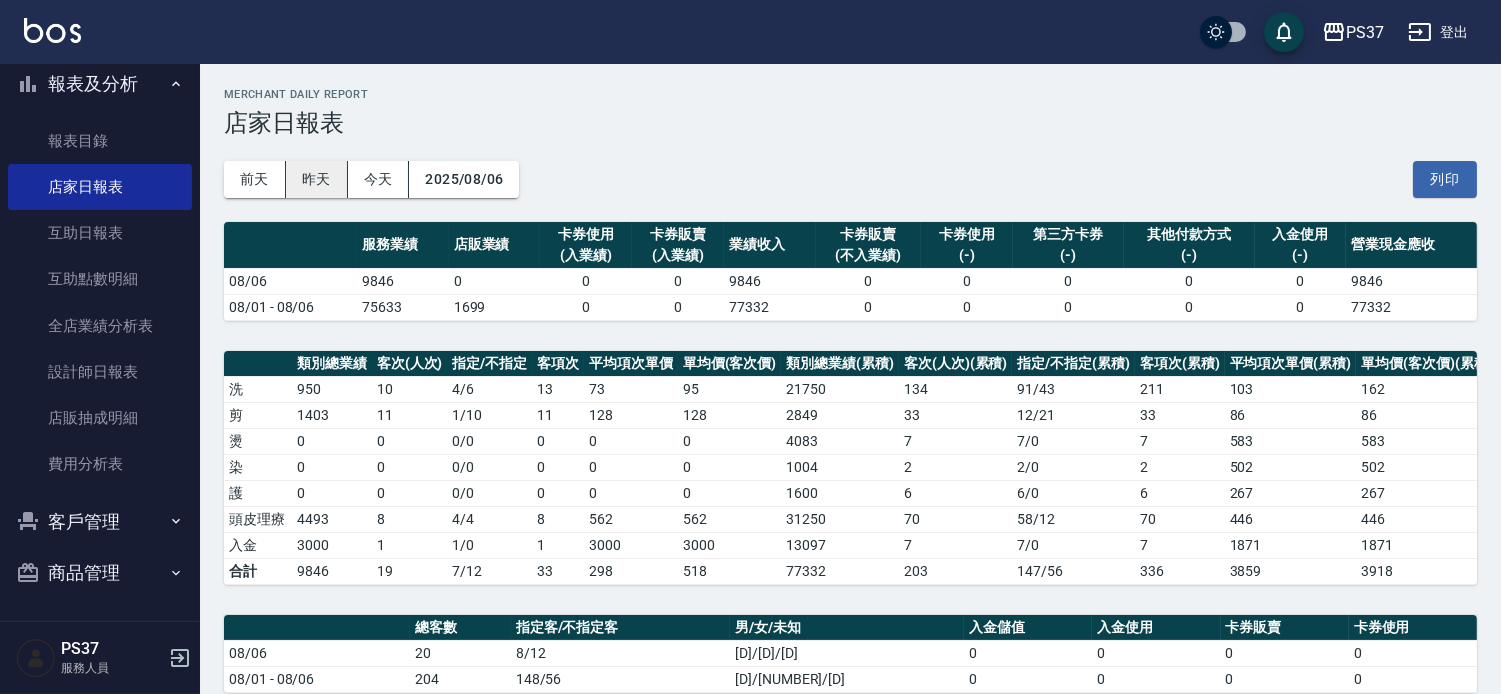 click on "昨天" at bounding box center [317, 179] 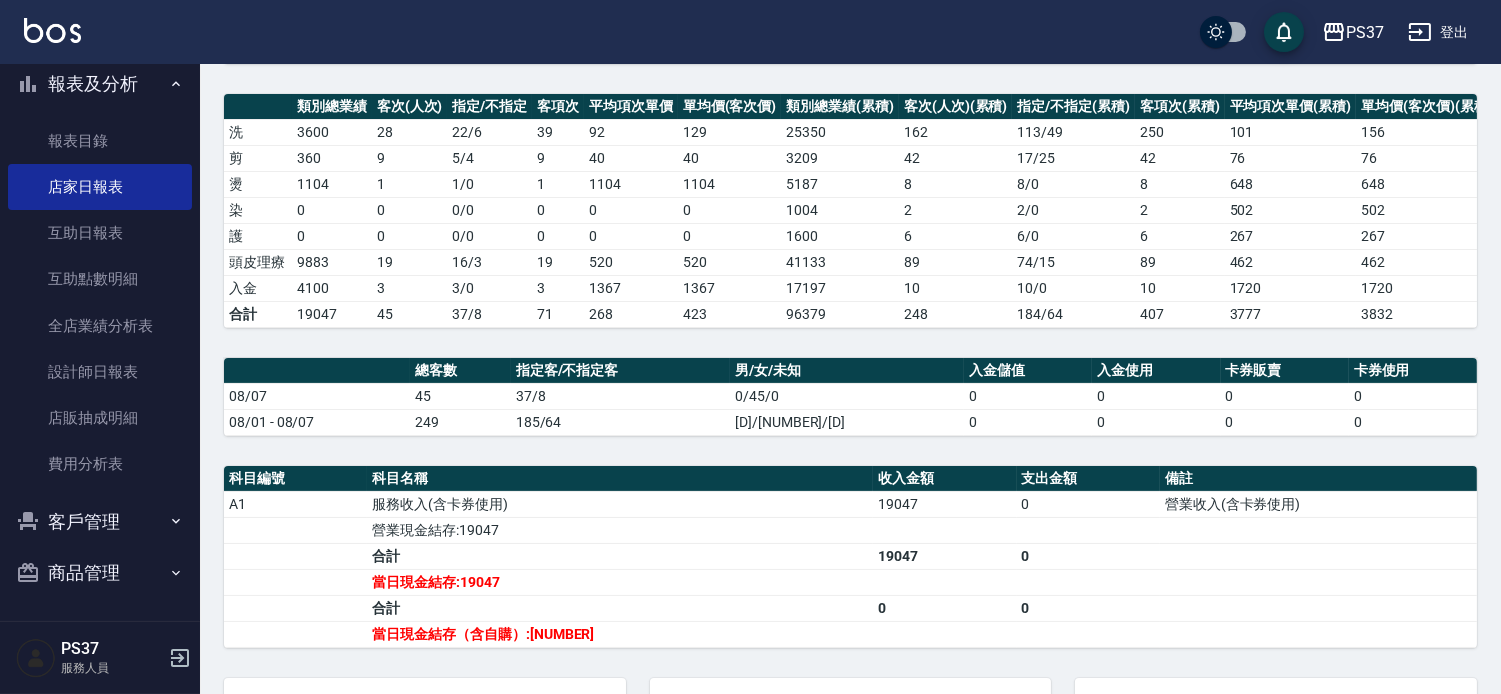 scroll, scrollTop: 492, scrollLeft: 0, axis: vertical 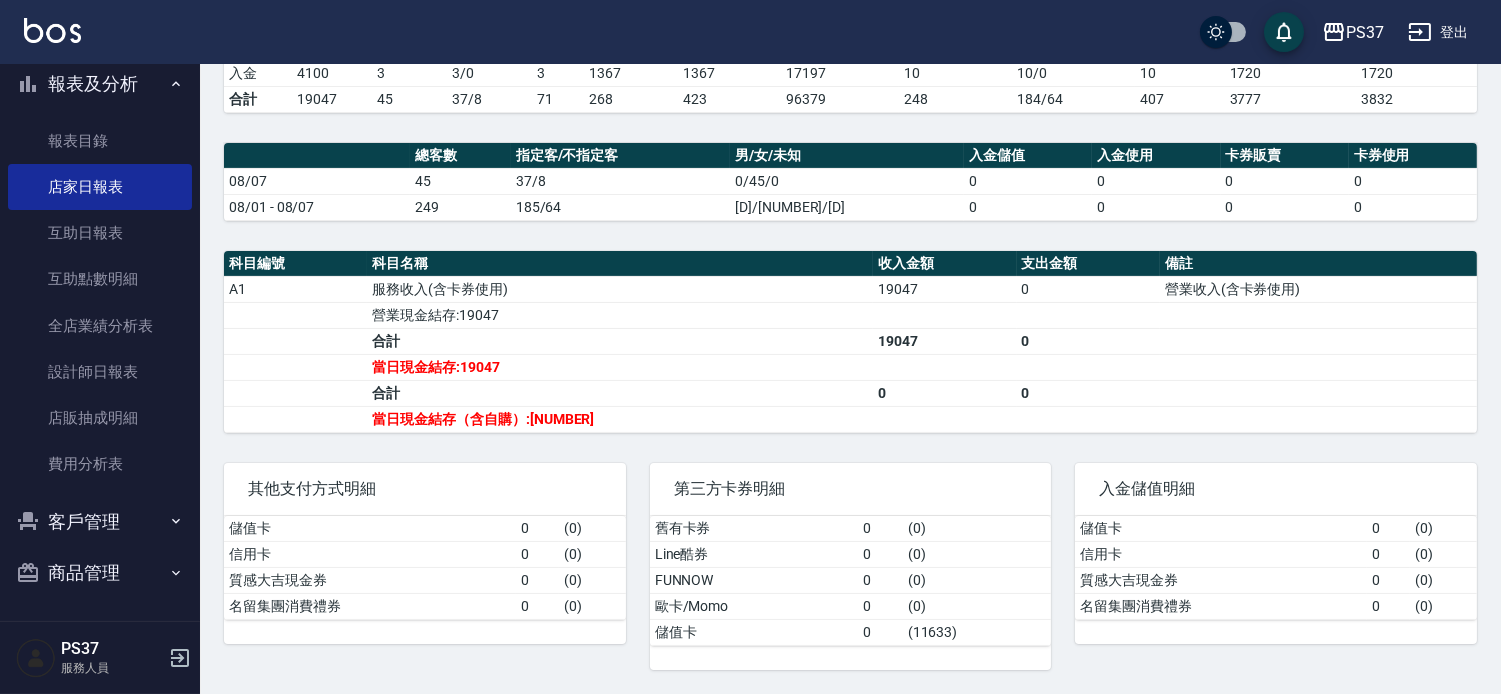 click on "登出" at bounding box center [1438, 32] 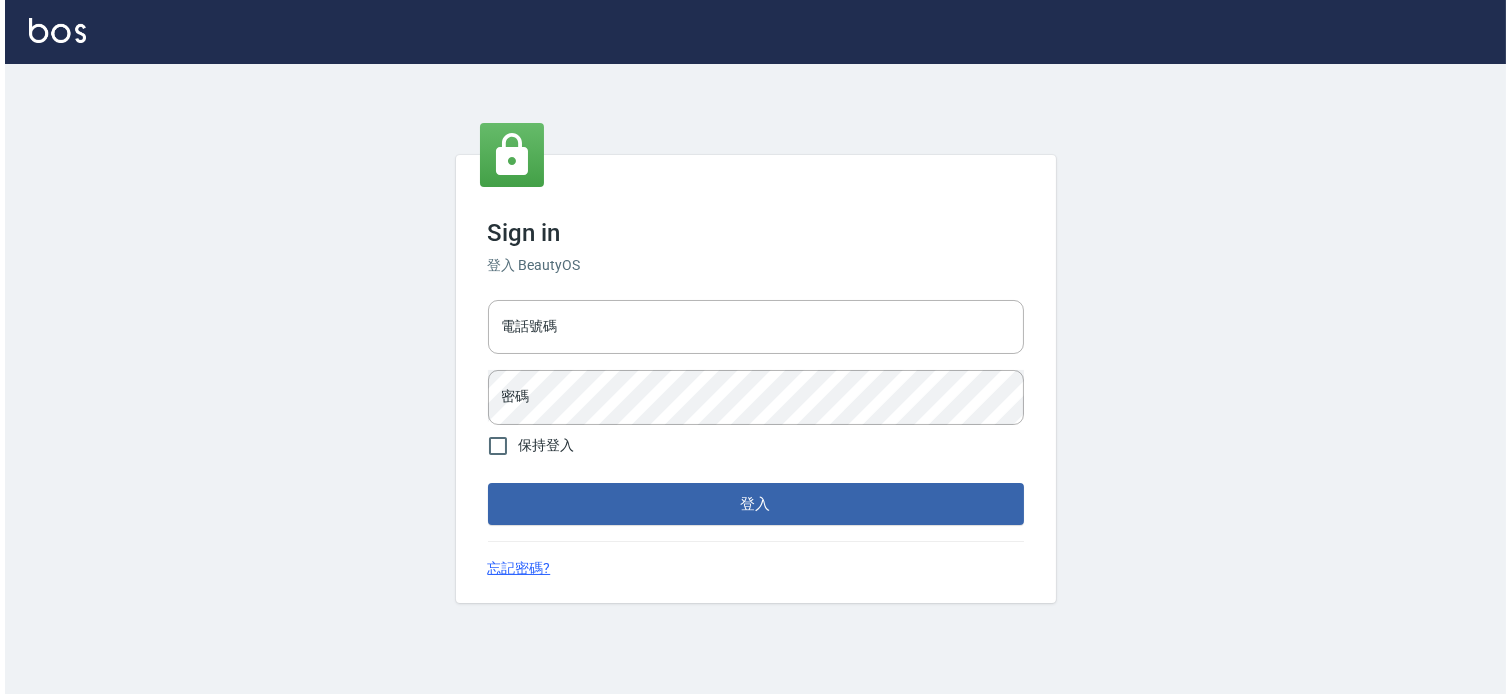 scroll, scrollTop: 0, scrollLeft: 0, axis: both 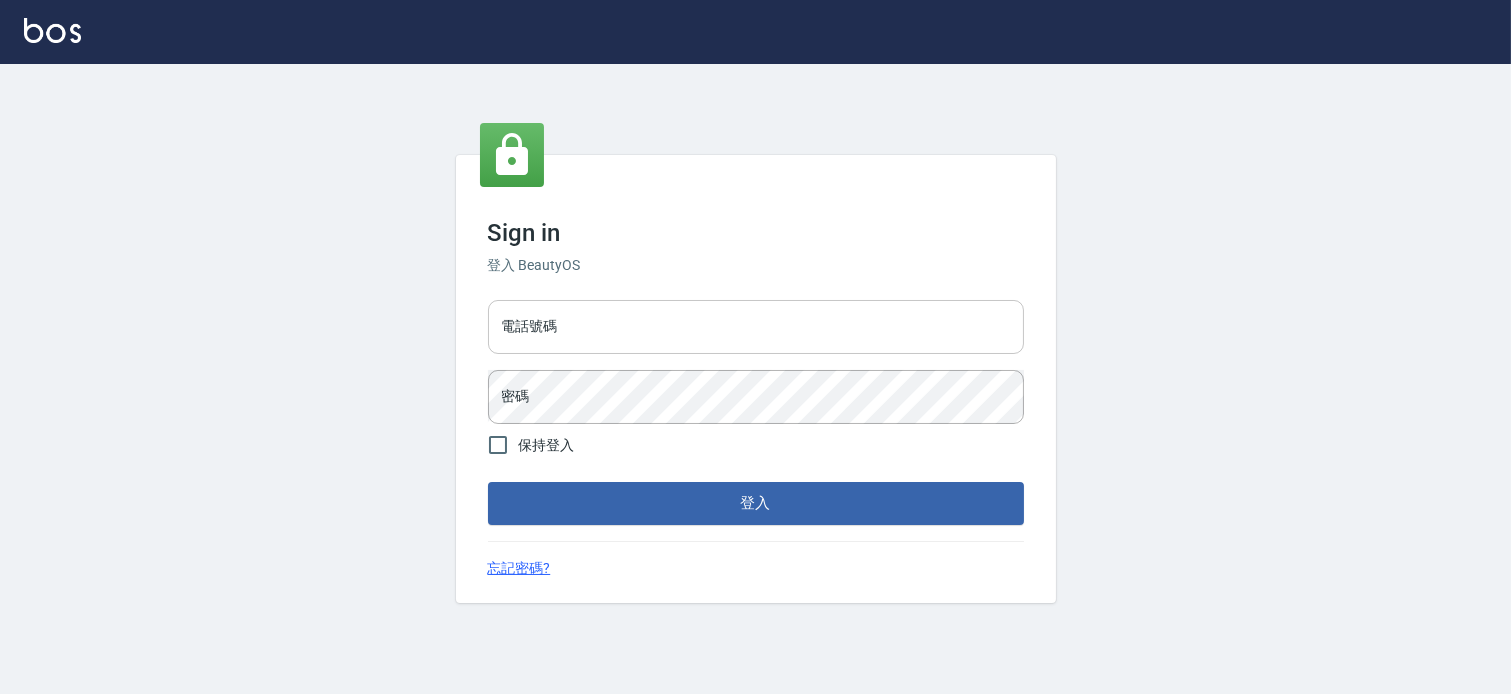 type on "037465197" 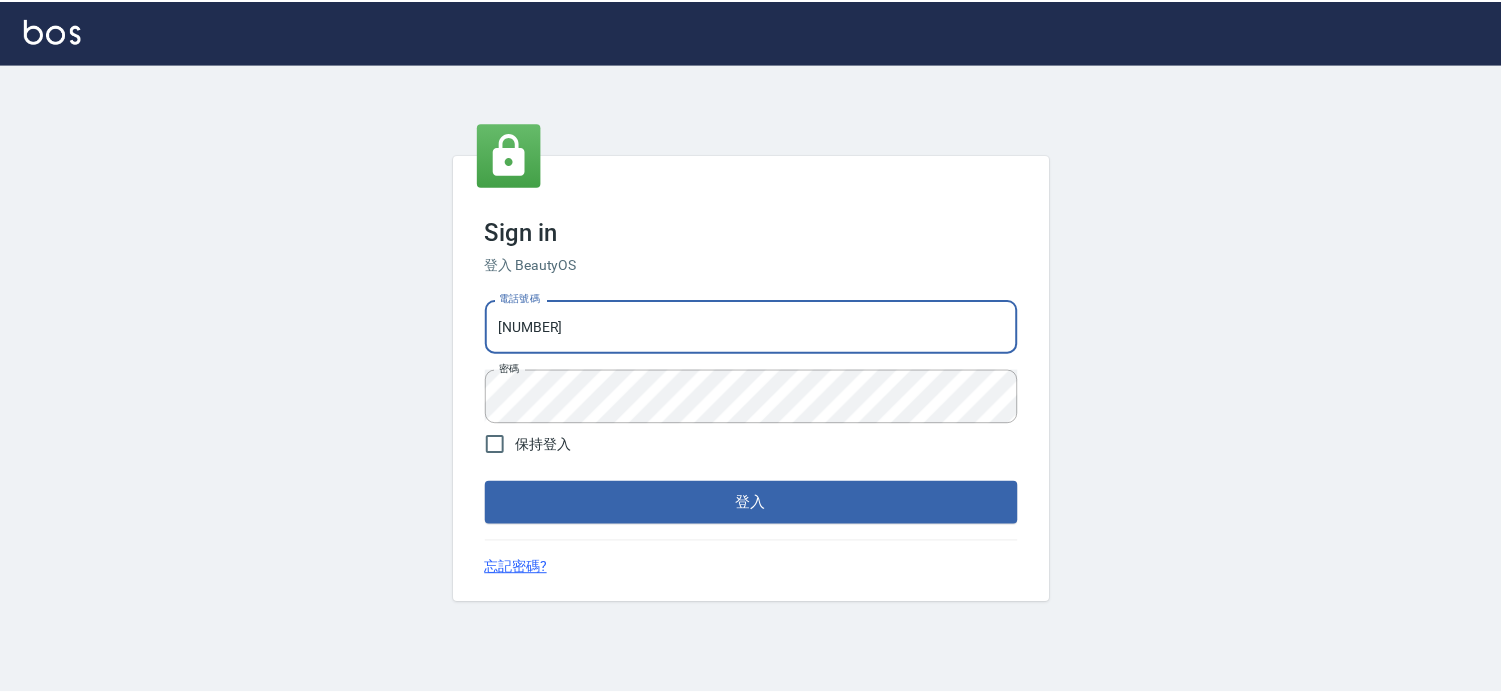 scroll, scrollTop: 0, scrollLeft: 0, axis: both 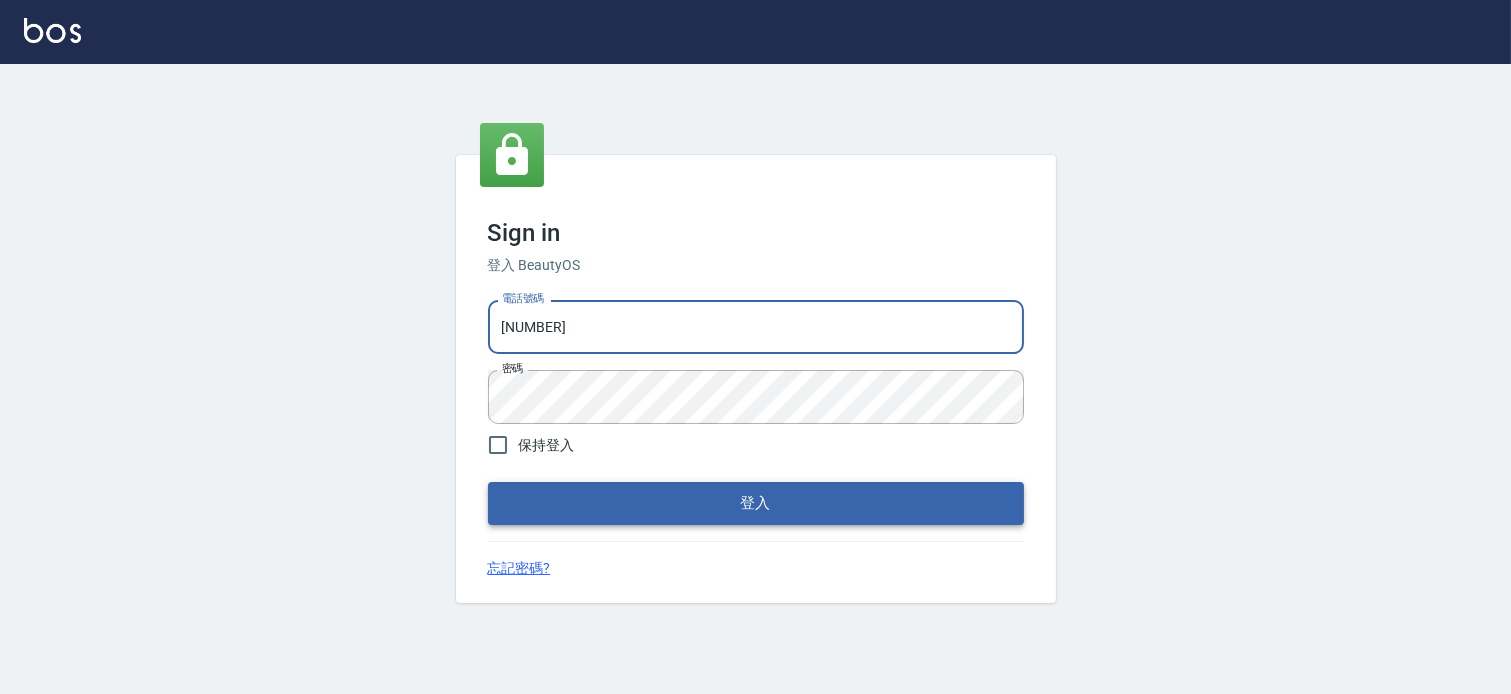 click on "登入" at bounding box center [756, 503] 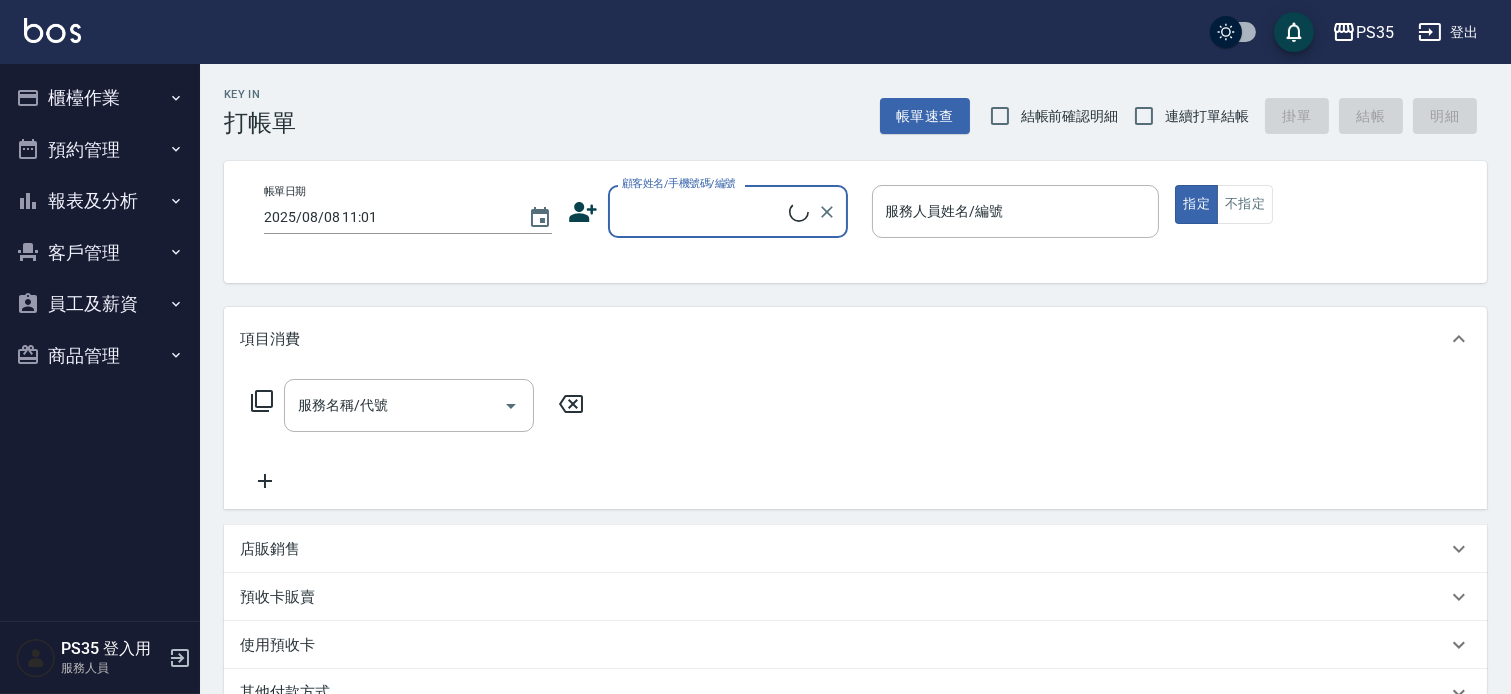click on "報表及分析" at bounding box center [100, 201] 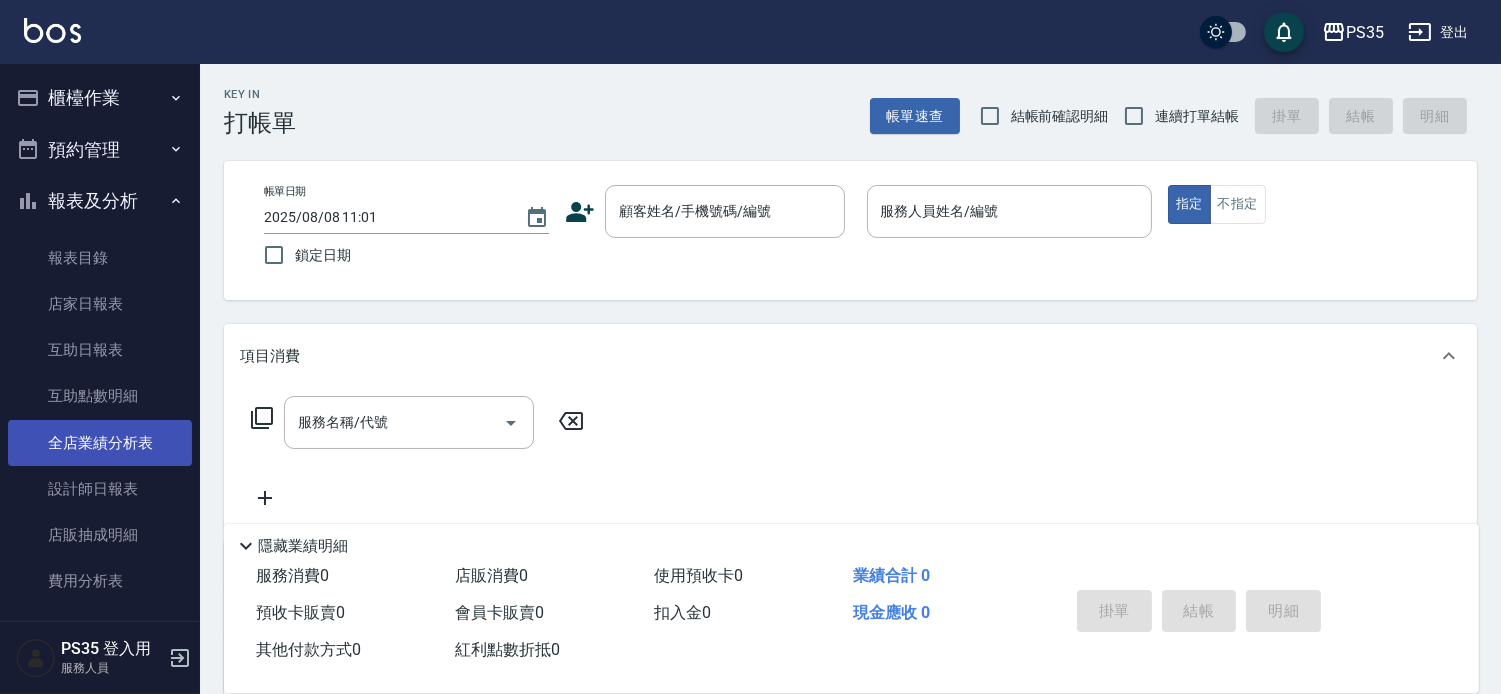 click on "全店業績分析表" at bounding box center [100, 443] 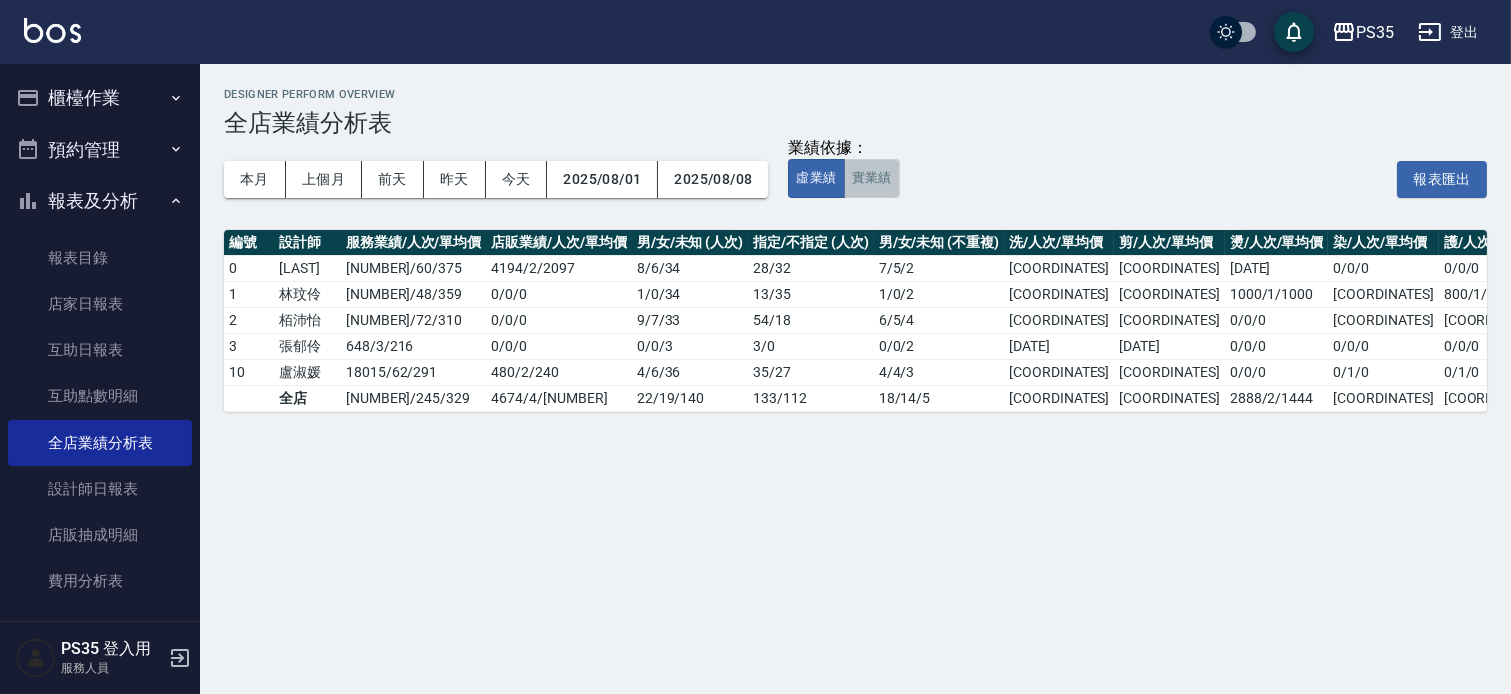 click on "實業績" at bounding box center (872, 178) 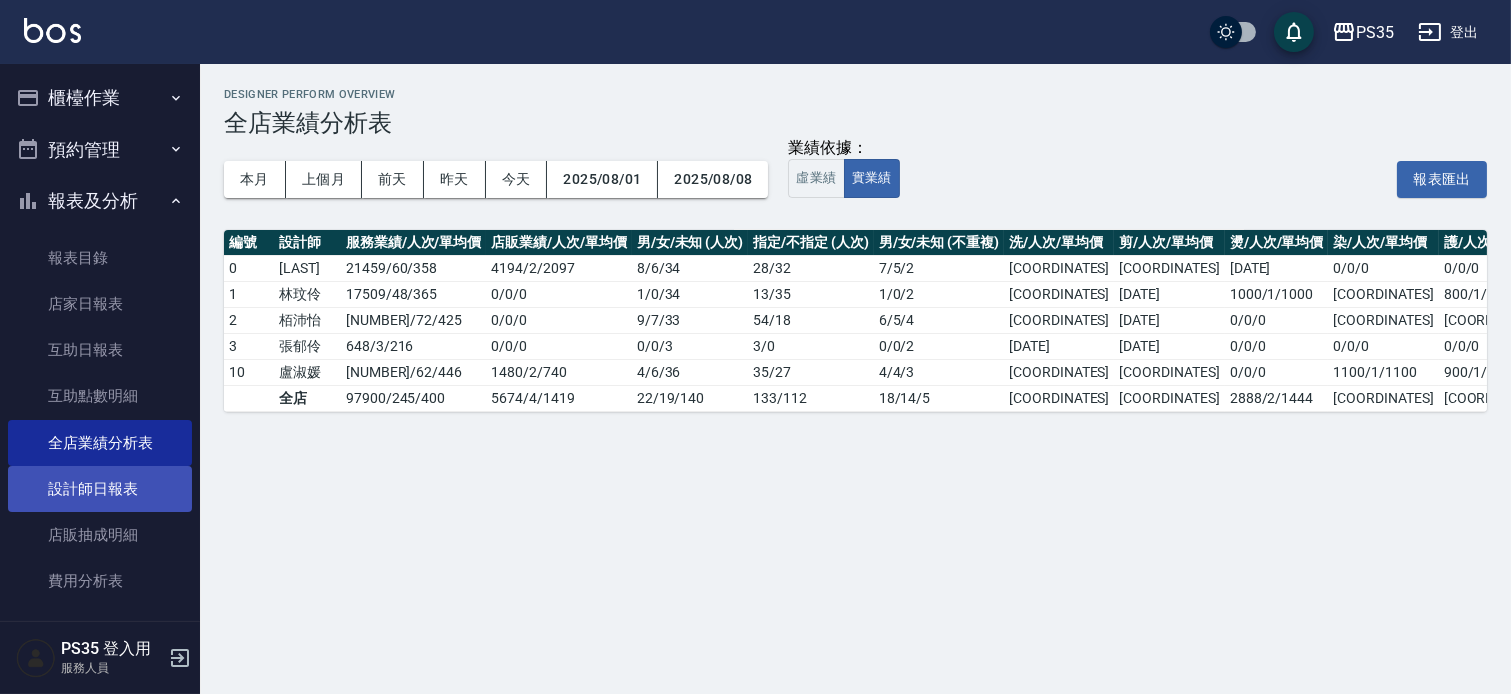 click on "設計師日報表" at bounding box center [100, 489] 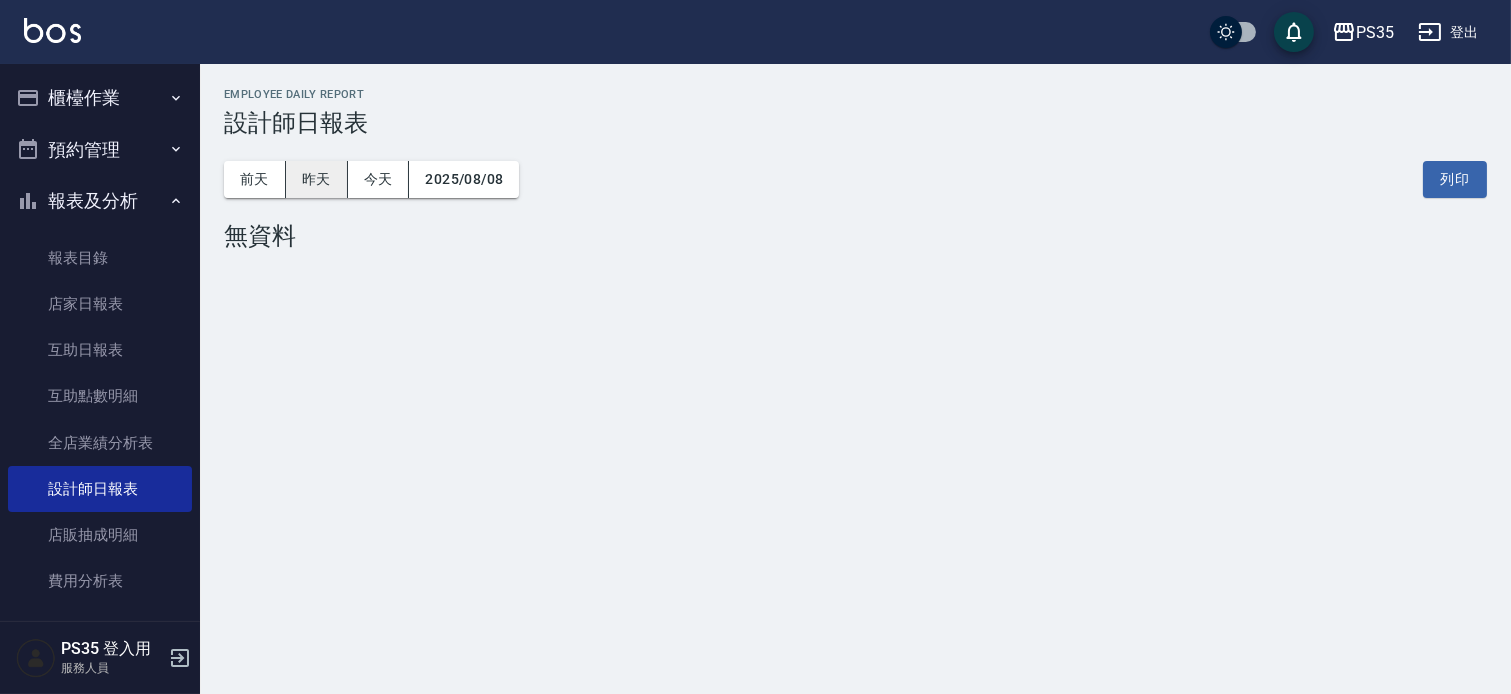 click on "昨天" at bounding box center [317, 179] 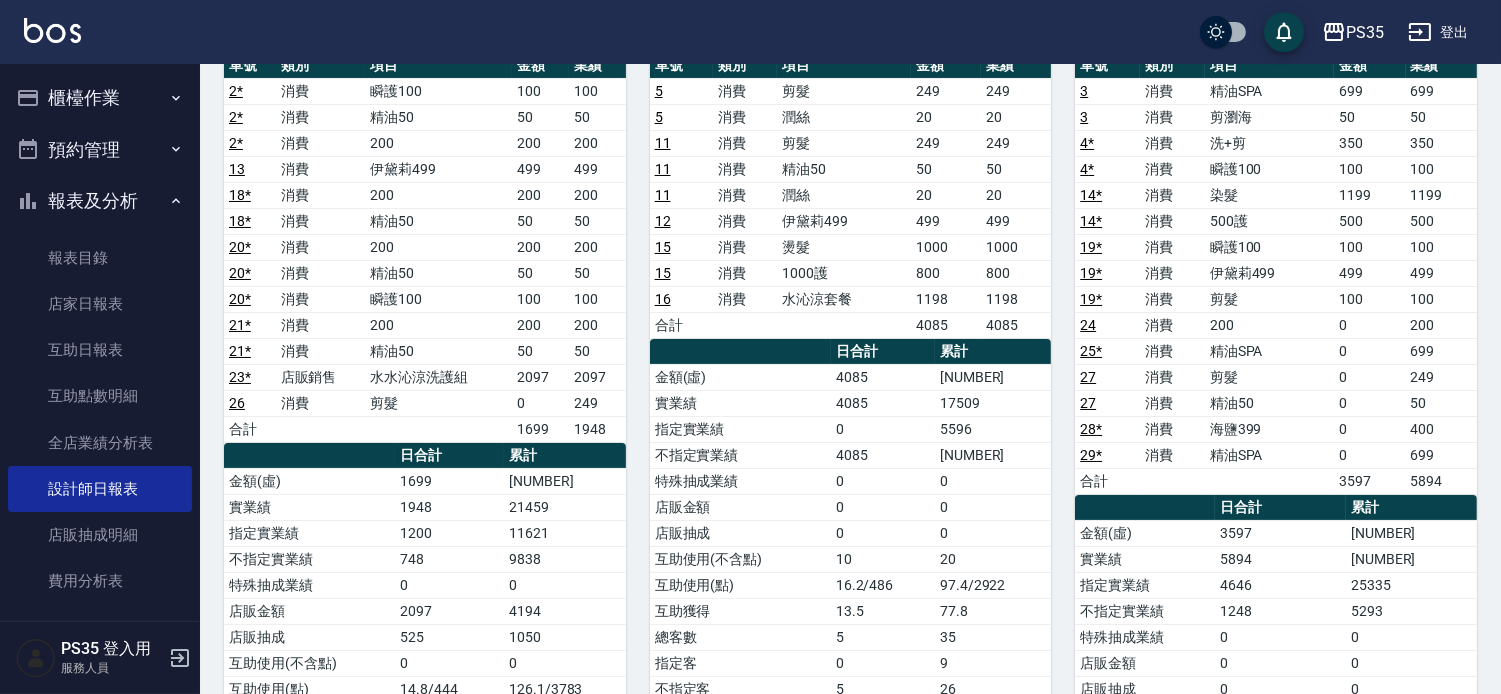 scroll, scrollTop: 333, scrollLeft: 0, axis: vertical 